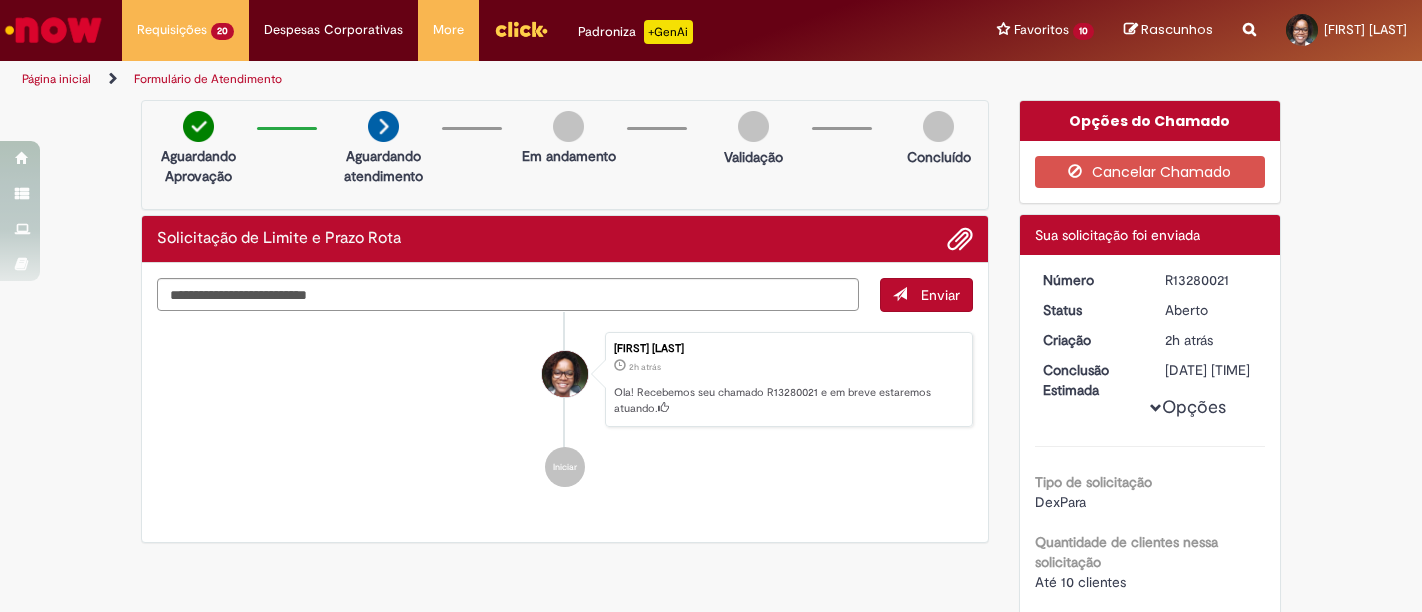 scroll, scrollTop: 0, scrollLeft: 0, axis: both 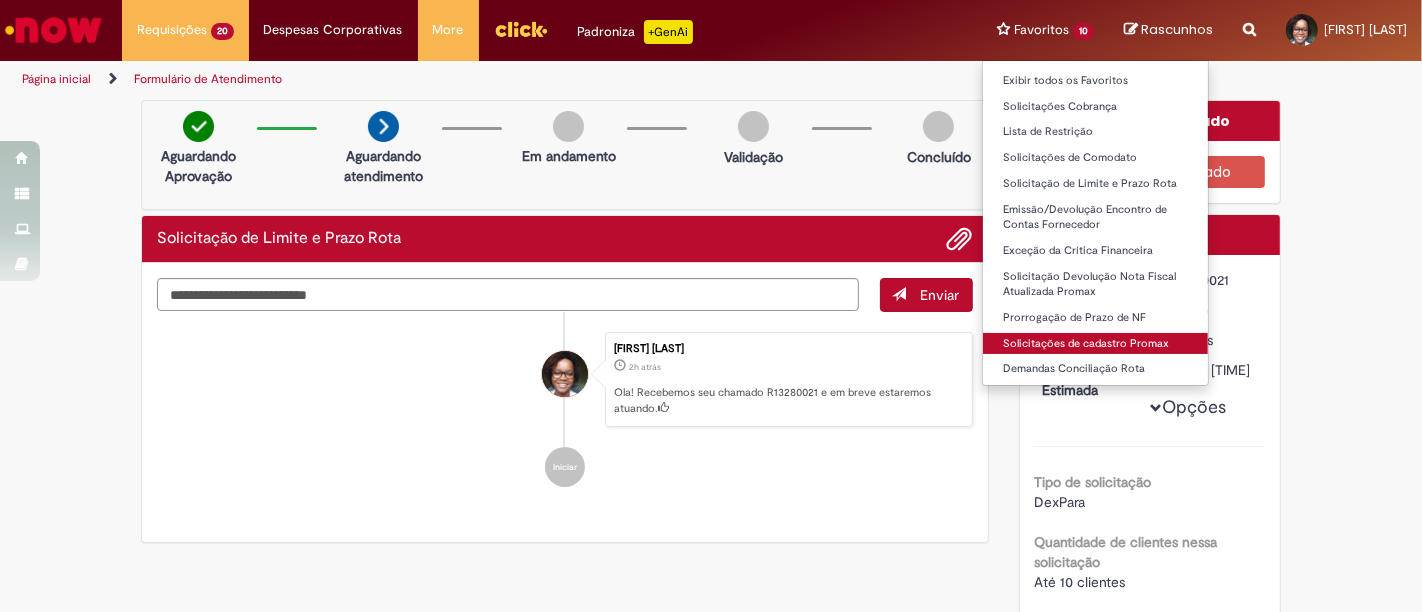 click on "Solicitações de cadastro Promax" at bounding box center [1095, 344] 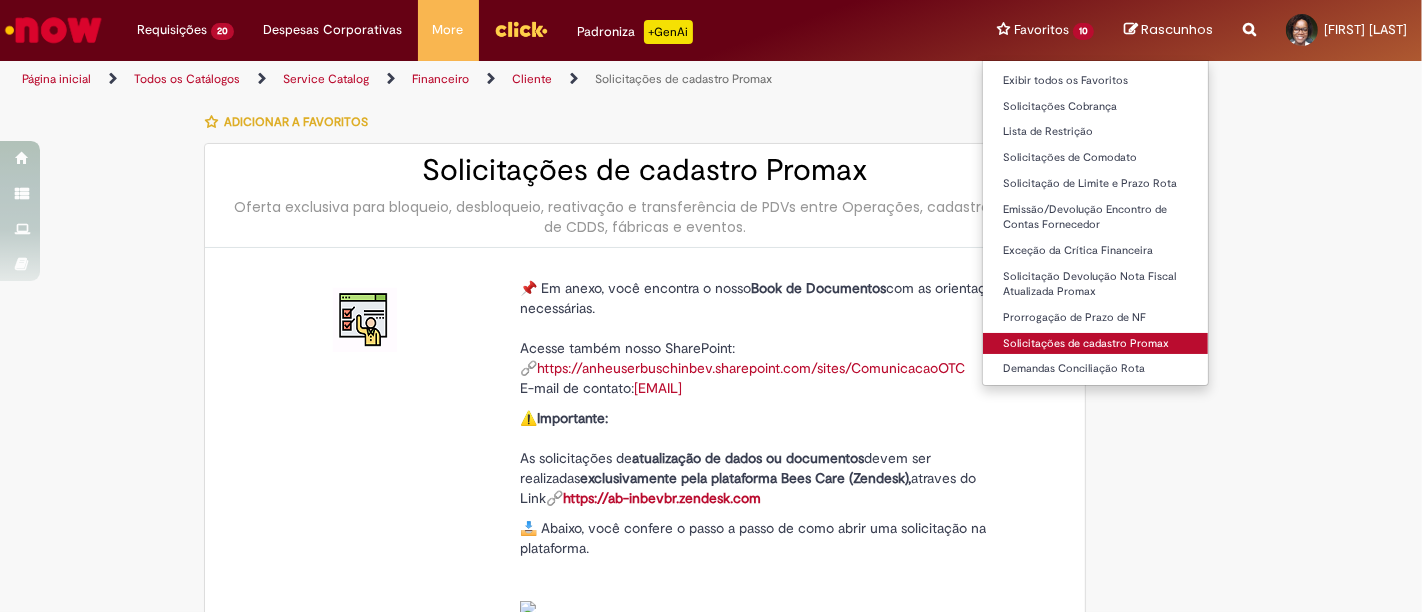 type on "********" 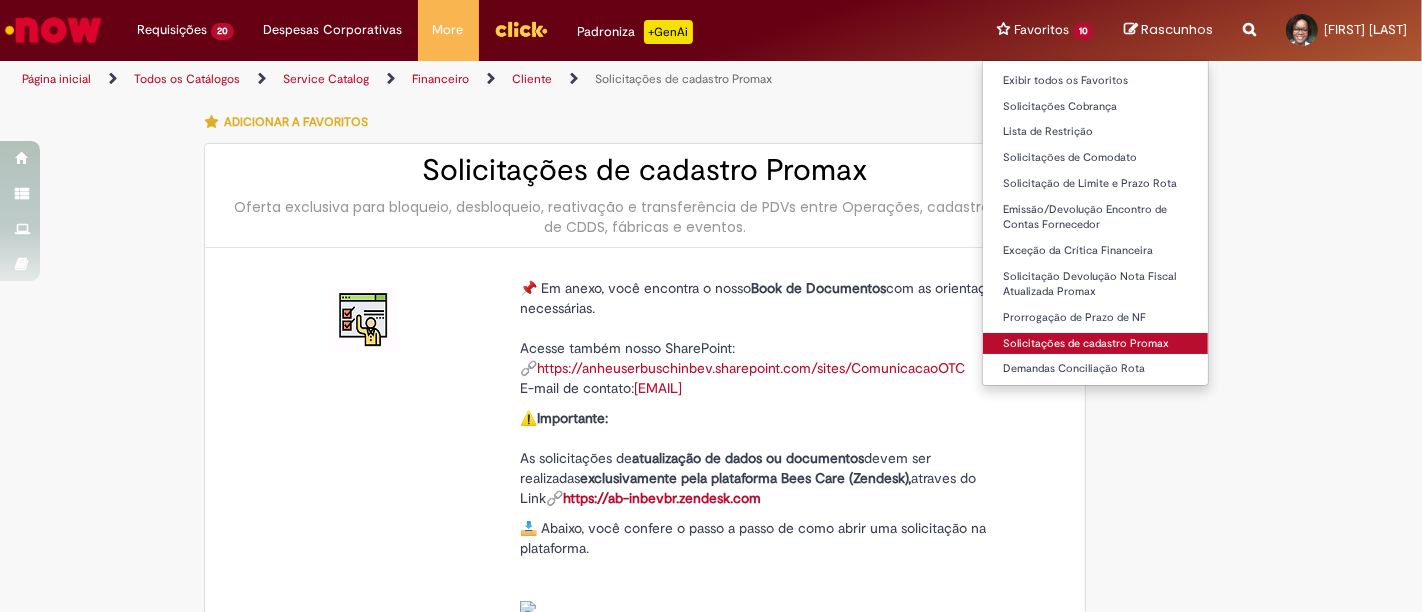 type on "**********" 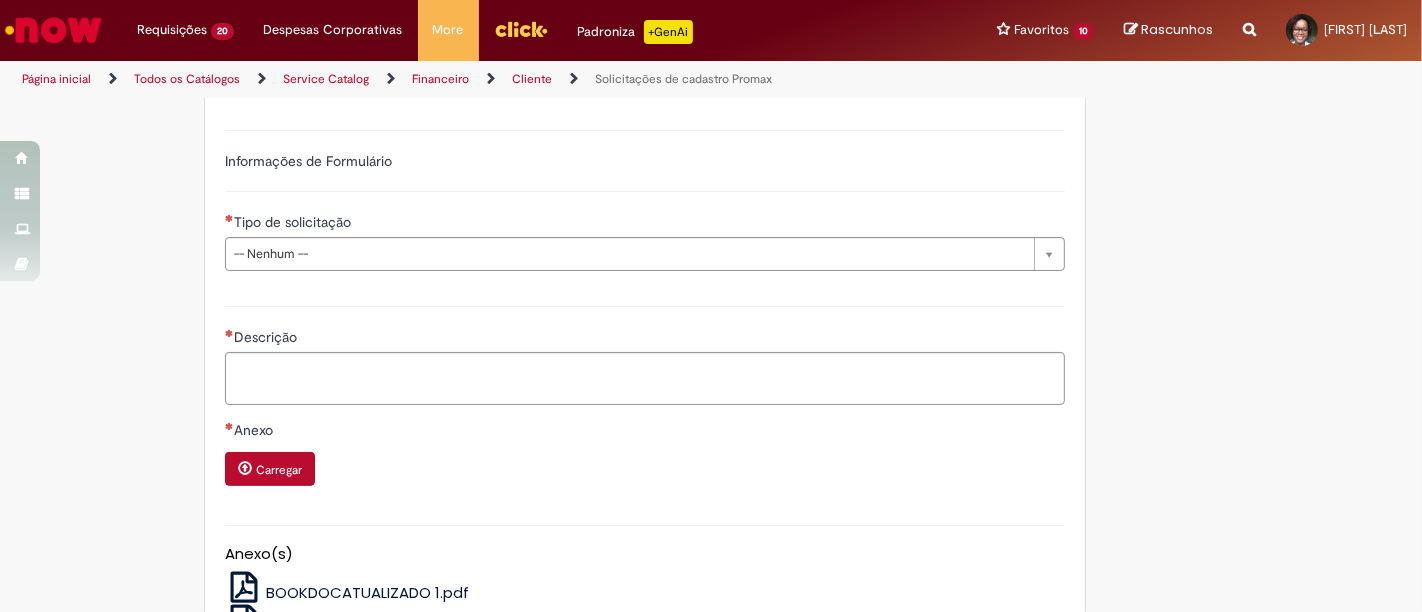 scroll, scrollTop: 874, scrollLeft: 0, axis: vertical 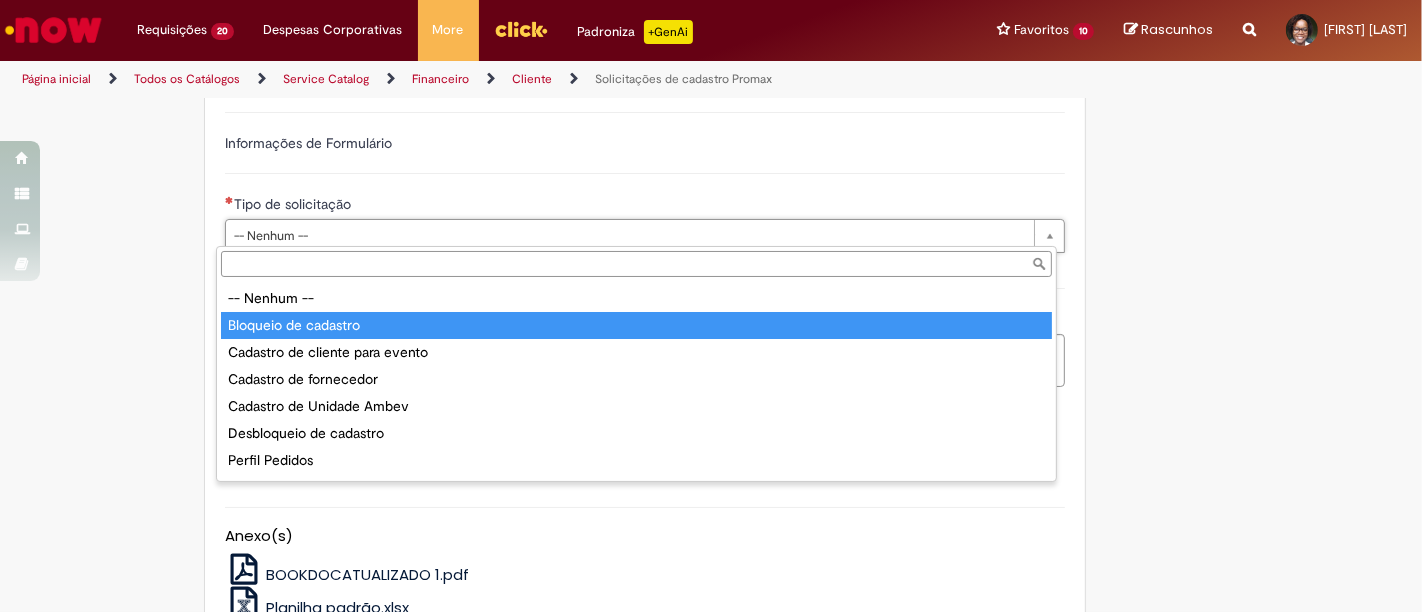 type on "**********" 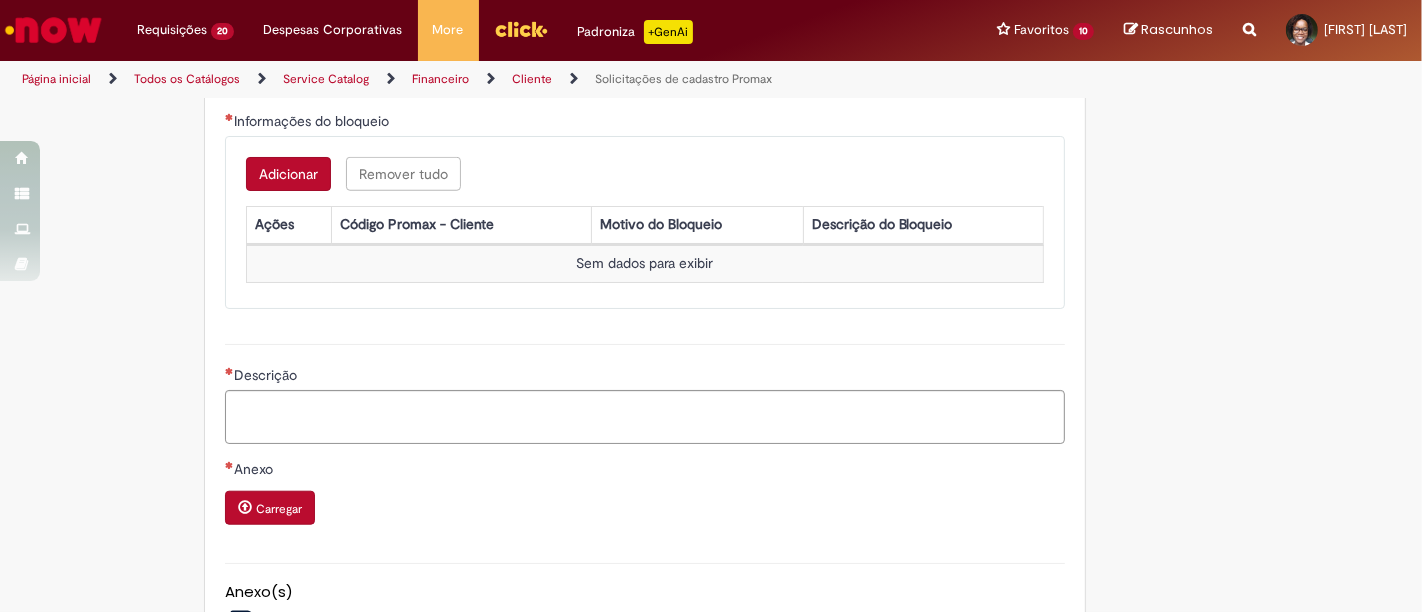 scroll, scrollTop: 1505, scrollLeft: 0, axis: vertical 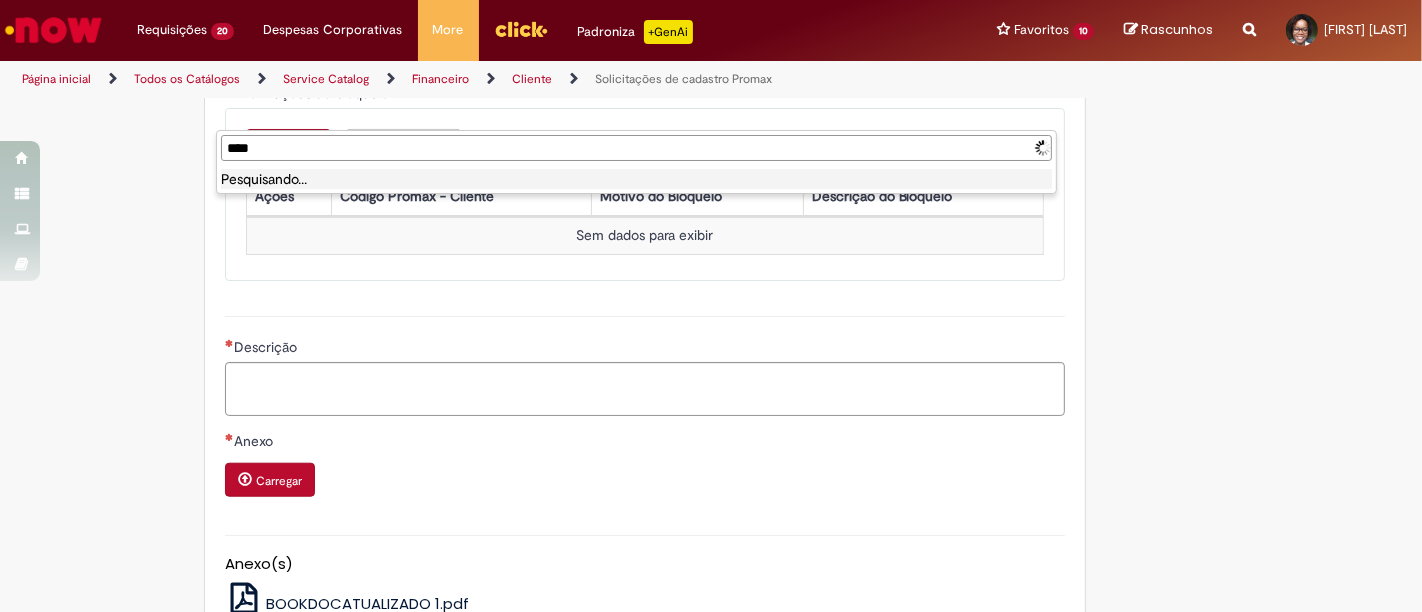 type on "*****" 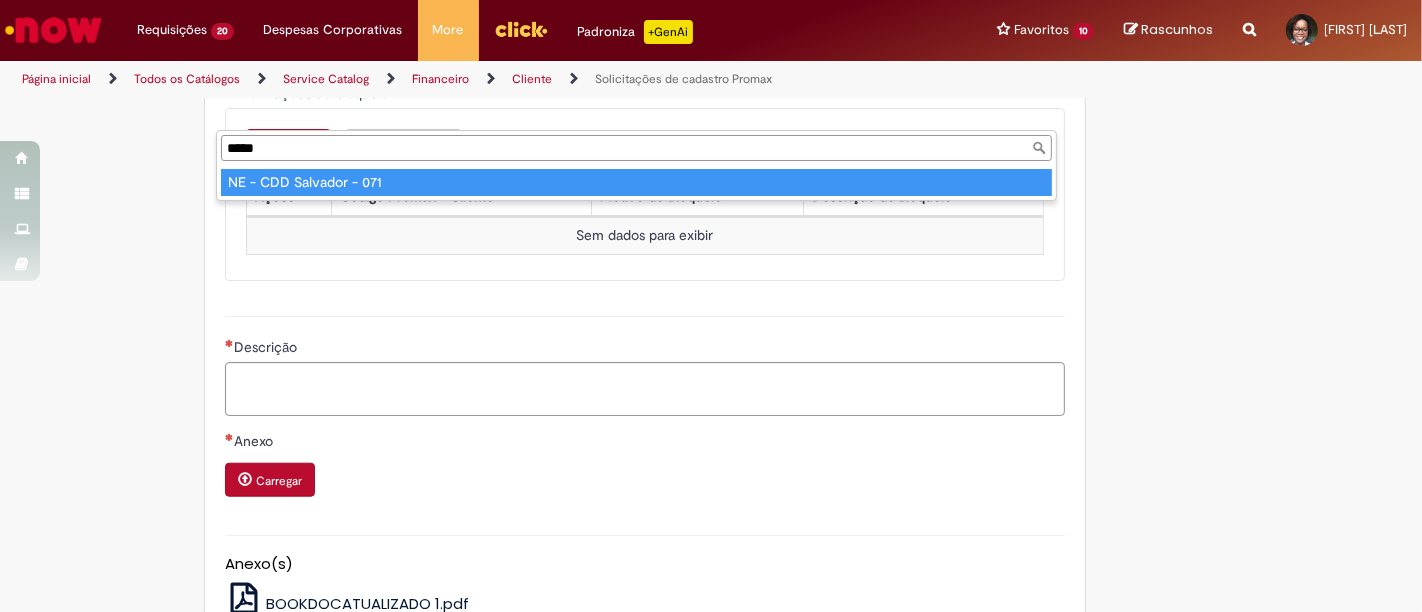 type on "**********" 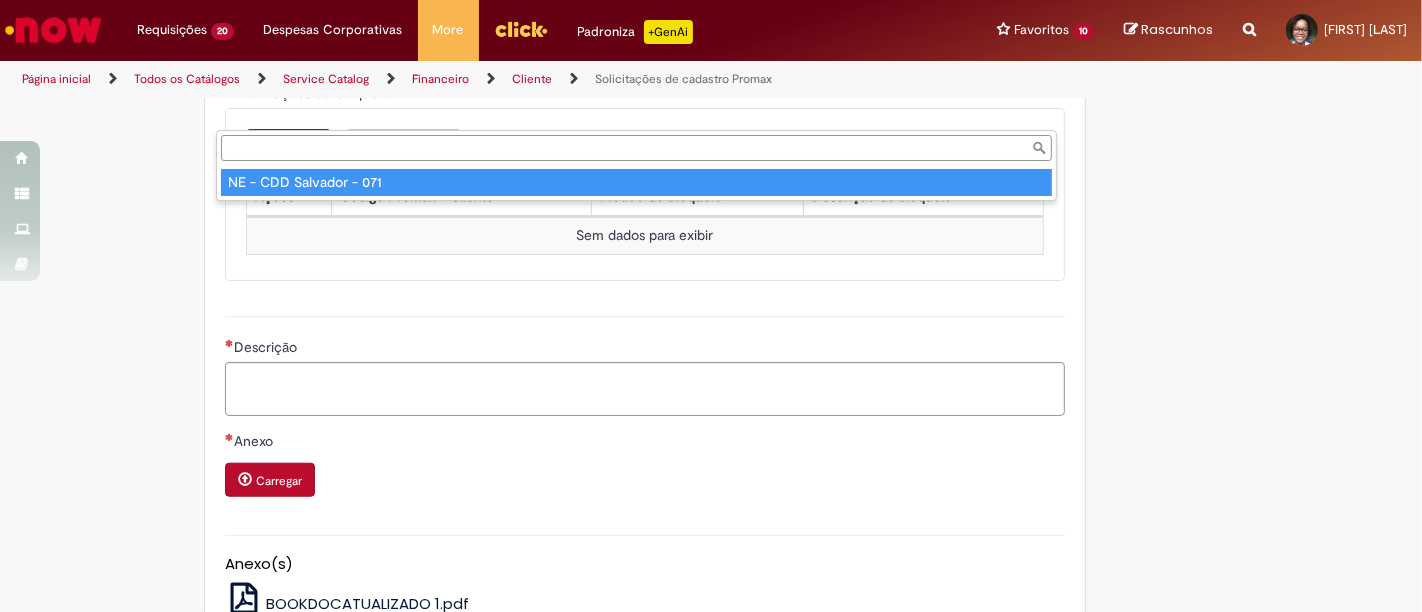 scroll, scrollTop: 1500, scrollLeft: 0, axis: vertical 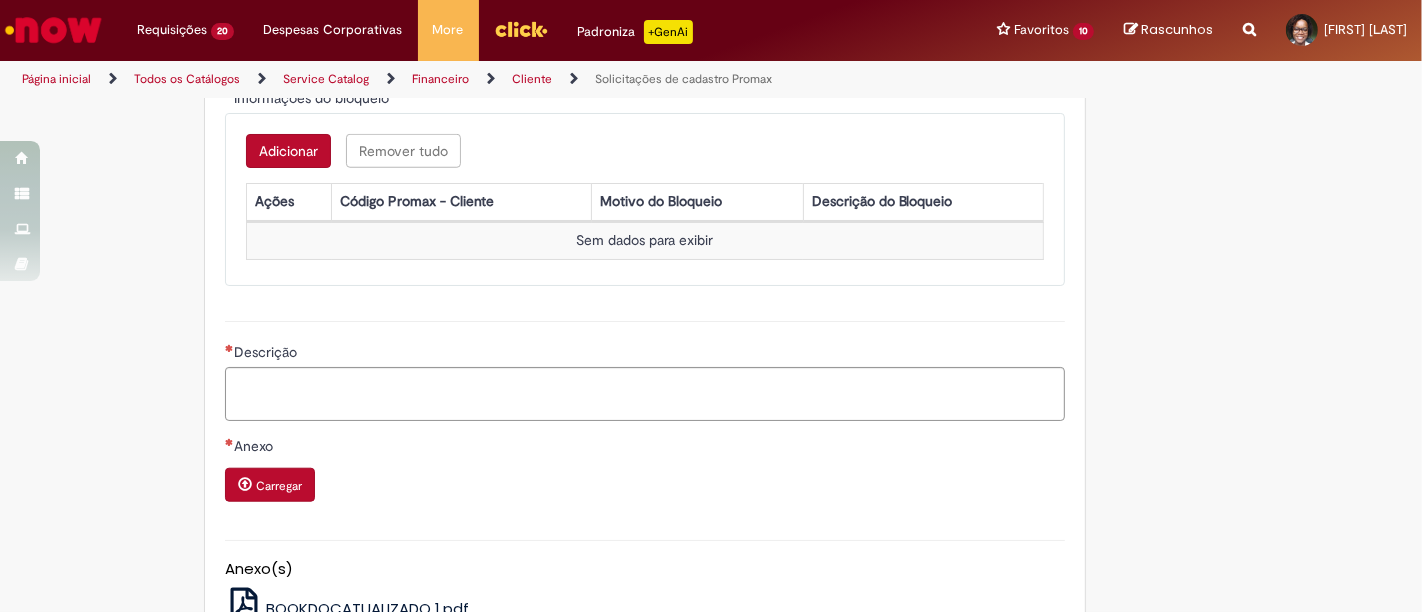 click on "Adicionar" at bounding box center [288, 151] 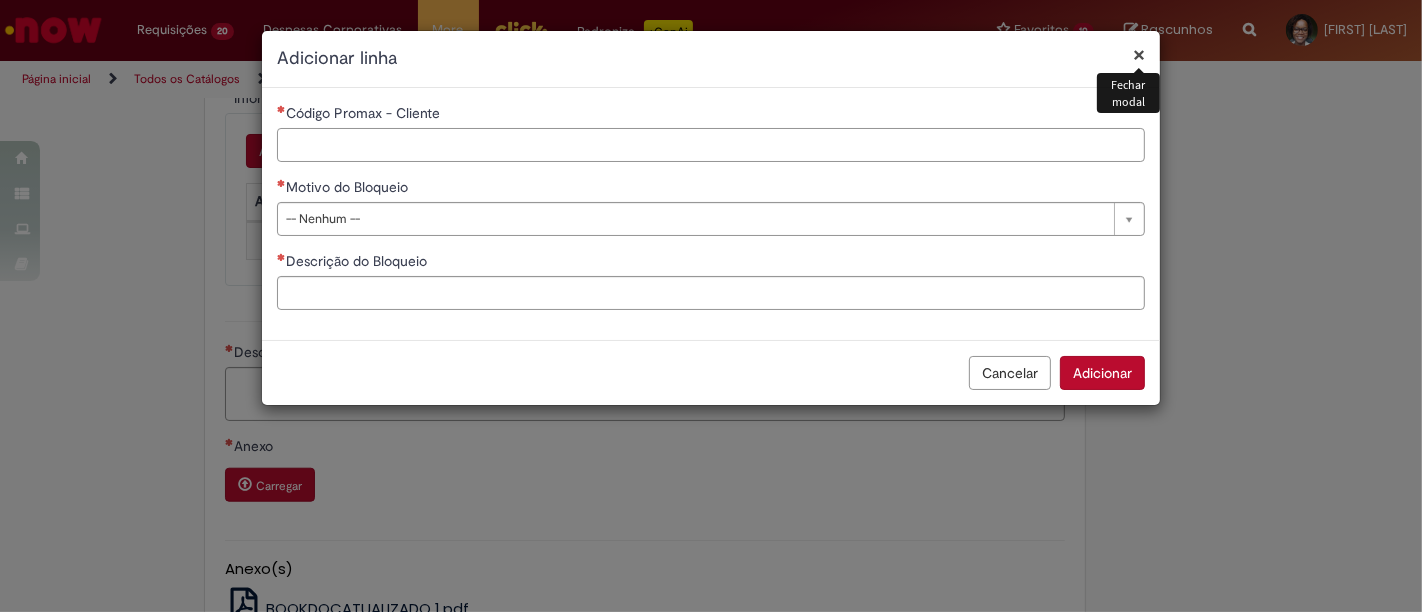 click on "Código Promax - Cliente" at bounding box center (711, 145) 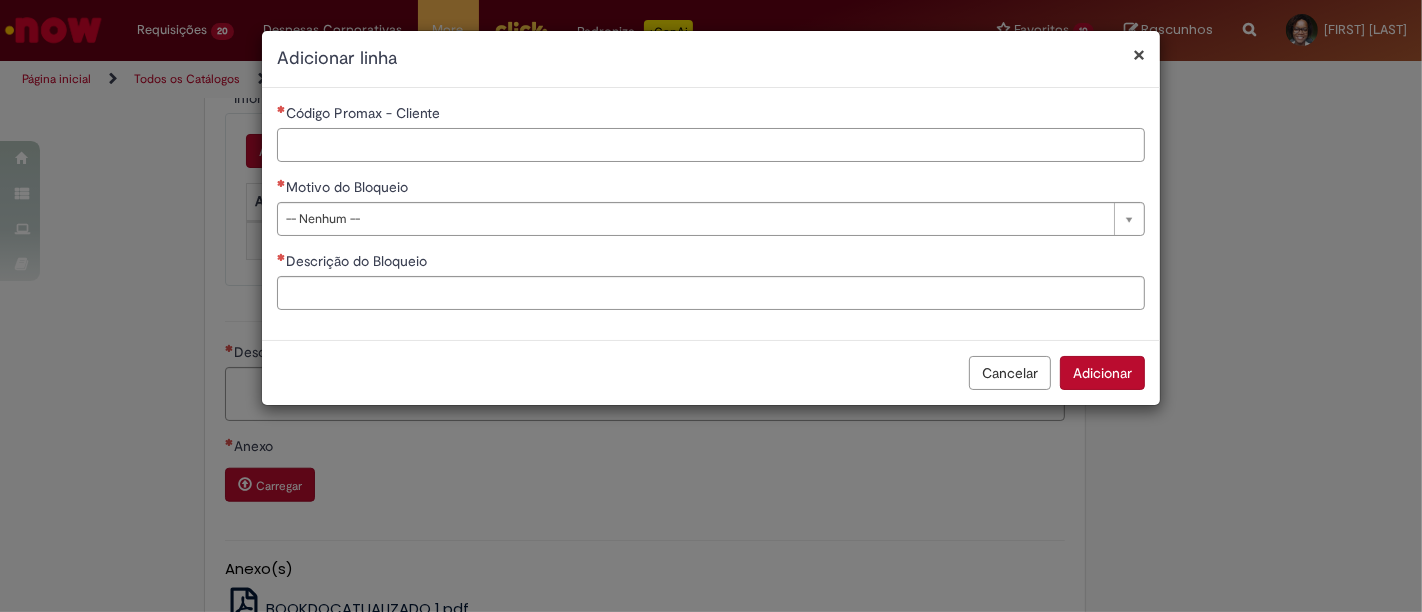paste on "*****" 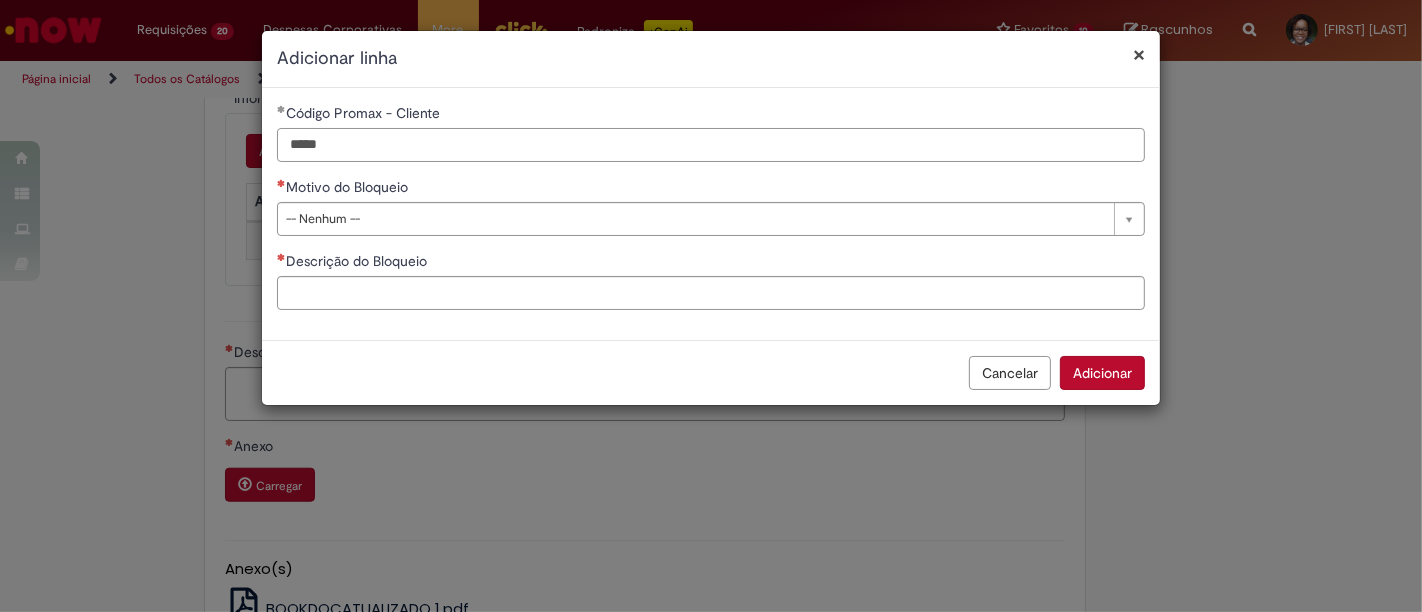 type on "*****" 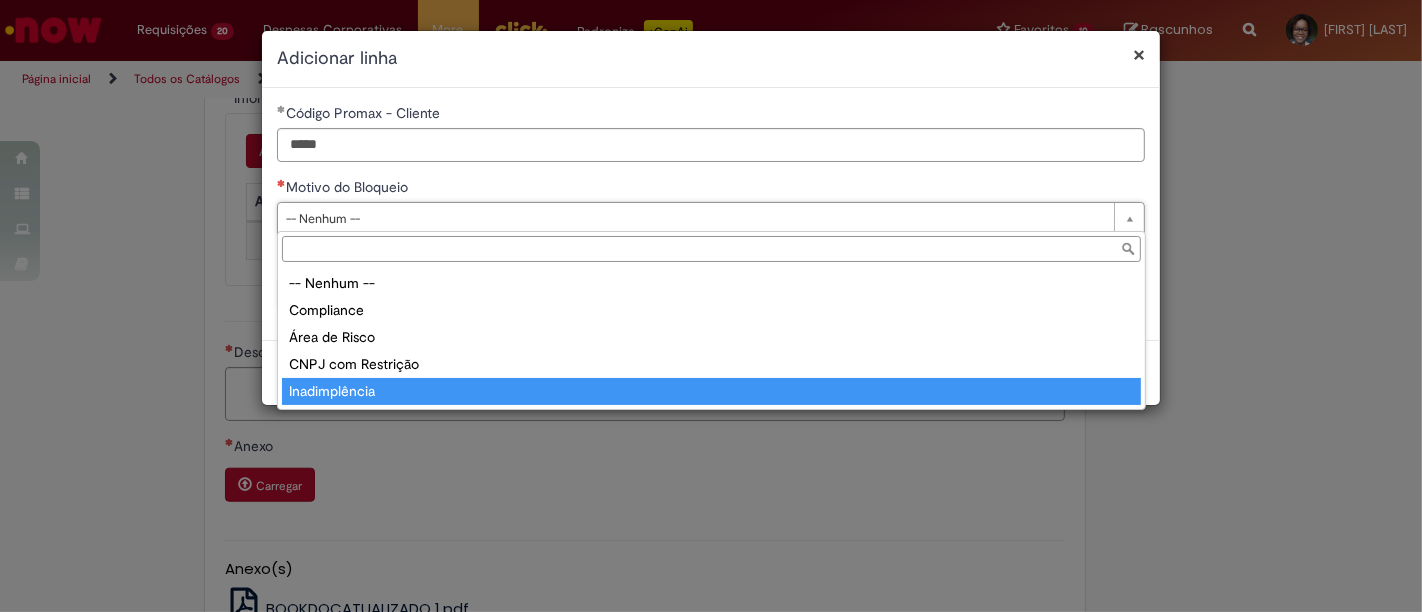 type on "**********" 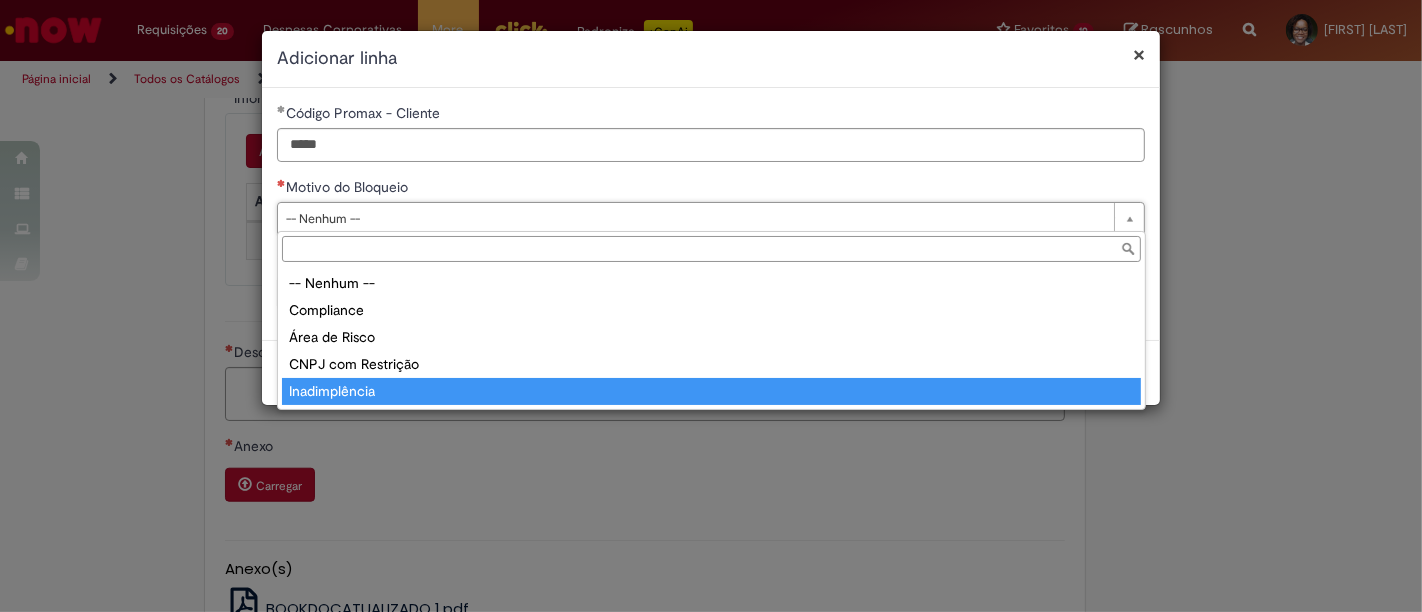 select on "**********" 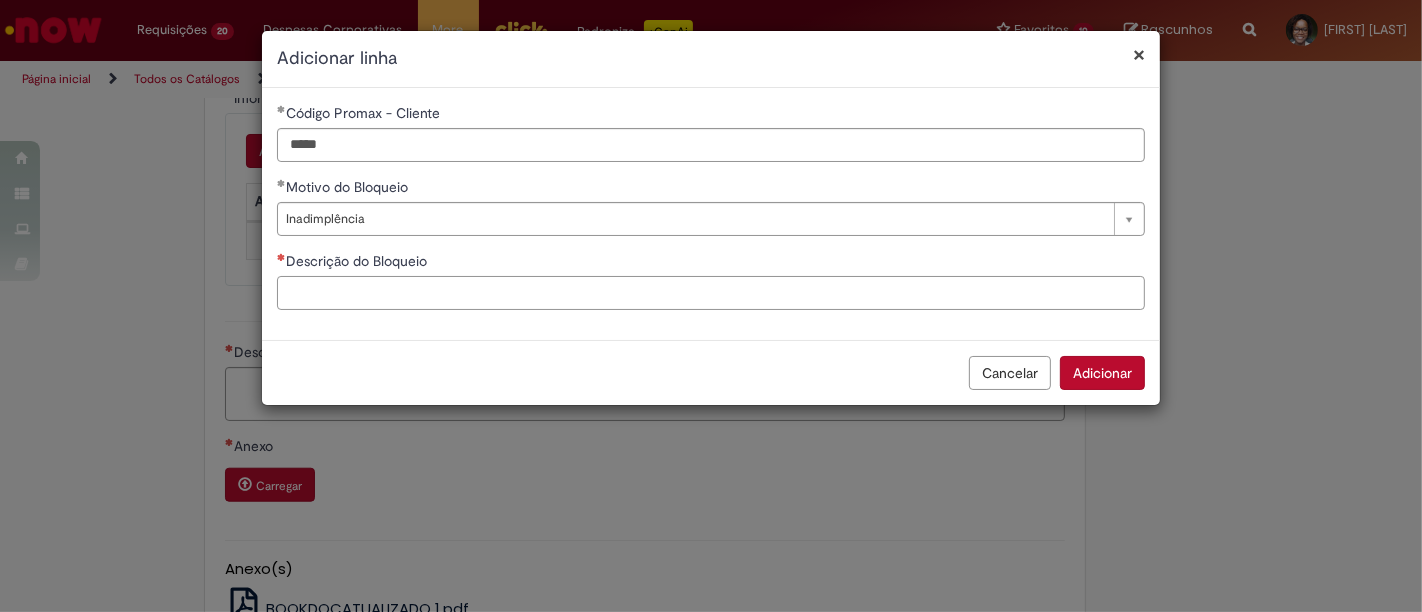 click on "Descrição do Bloqueio" at bounding box center (711, 293) 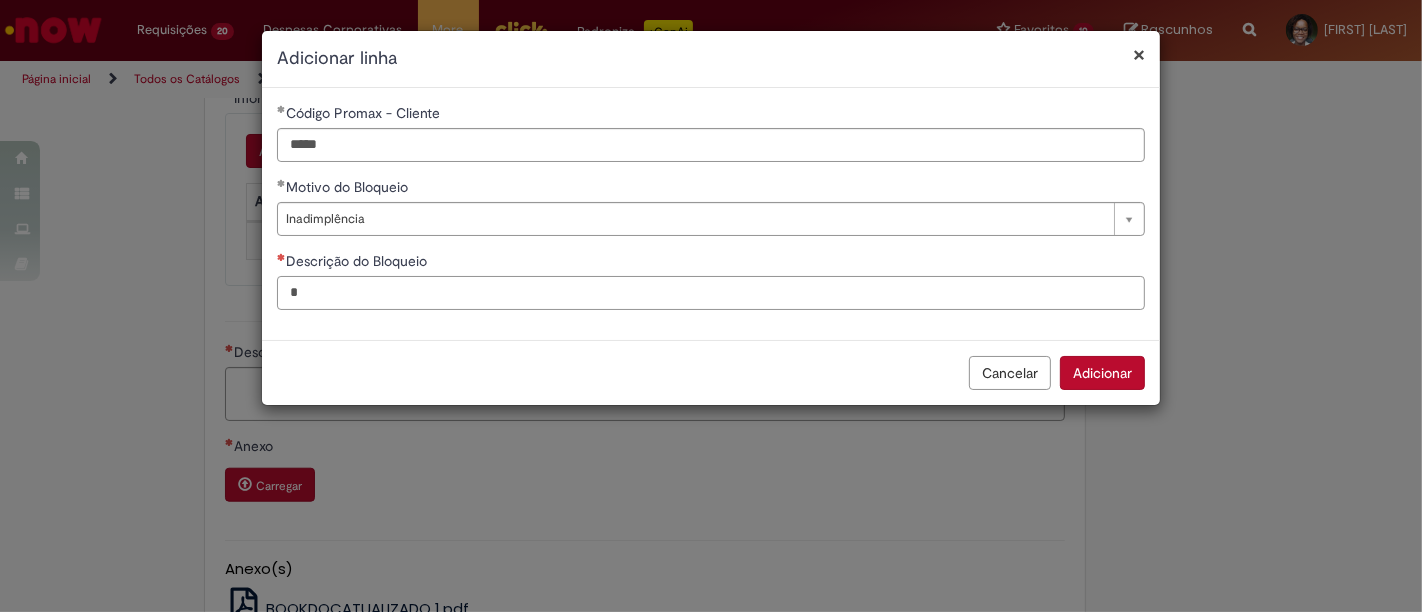 type on "*" 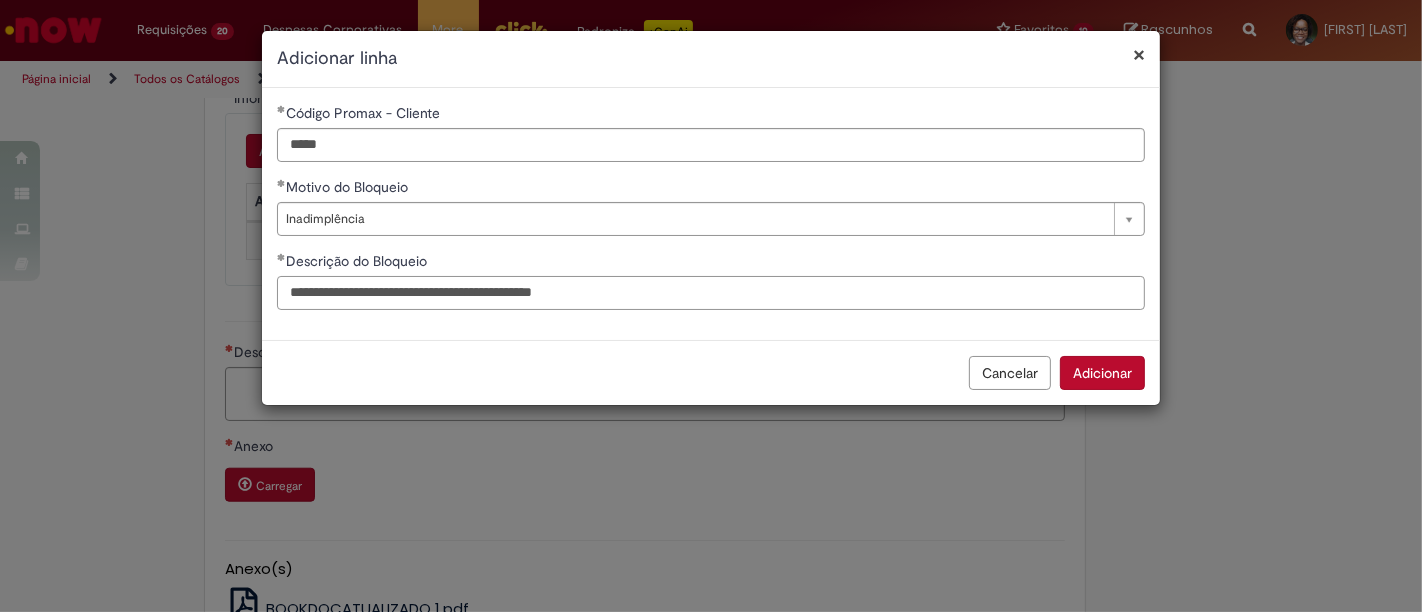 type on "**********" 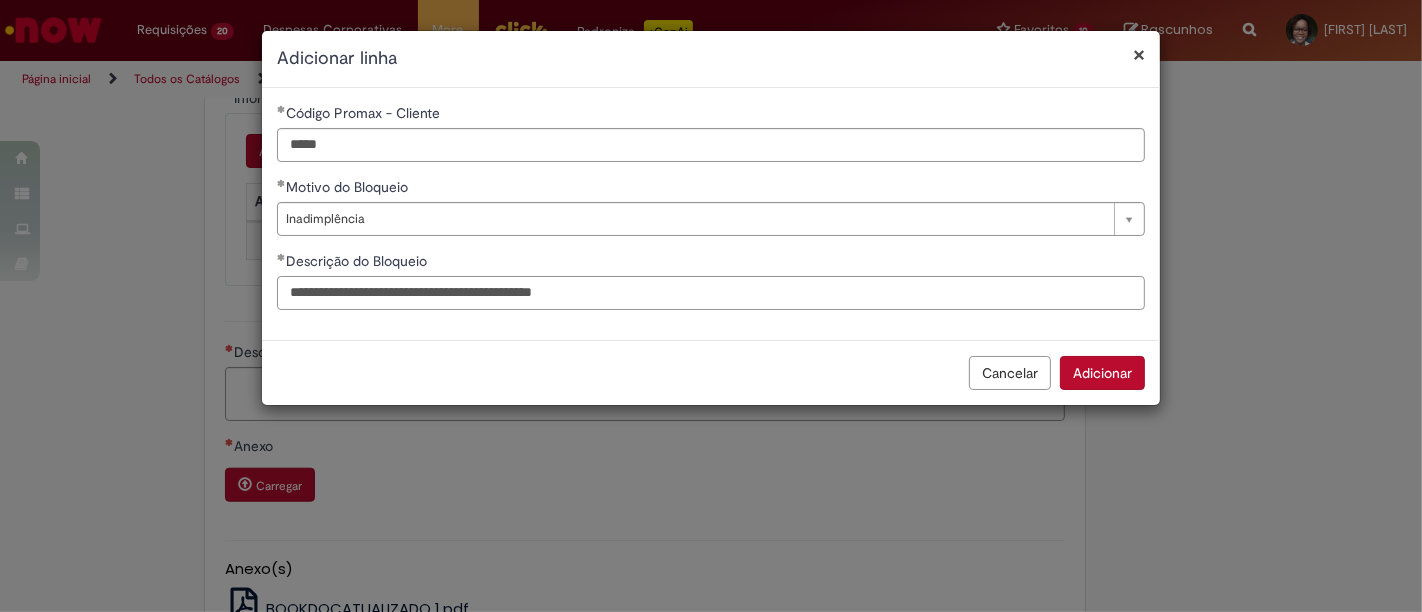 drag, startPoint x: 639, startPoint y: 299, endPoint x: 262, endPoint y: 261, distance: 378.91028 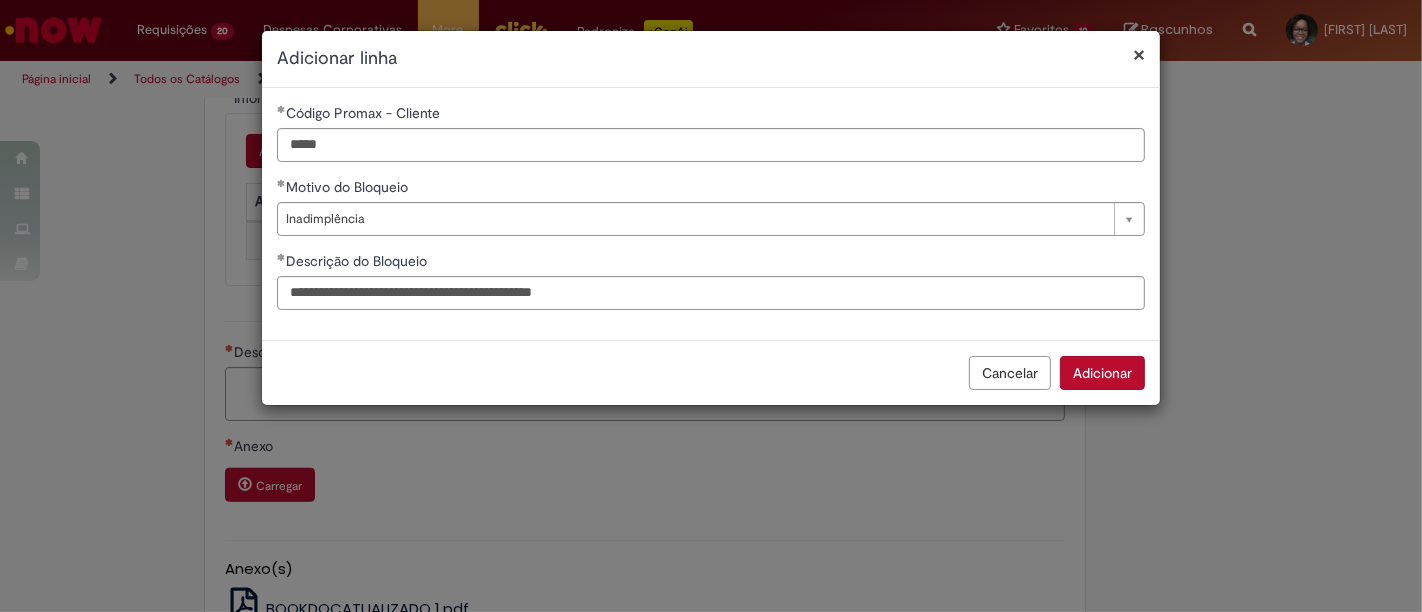 click on "Adicionar" at bounding box center (1102, 373) 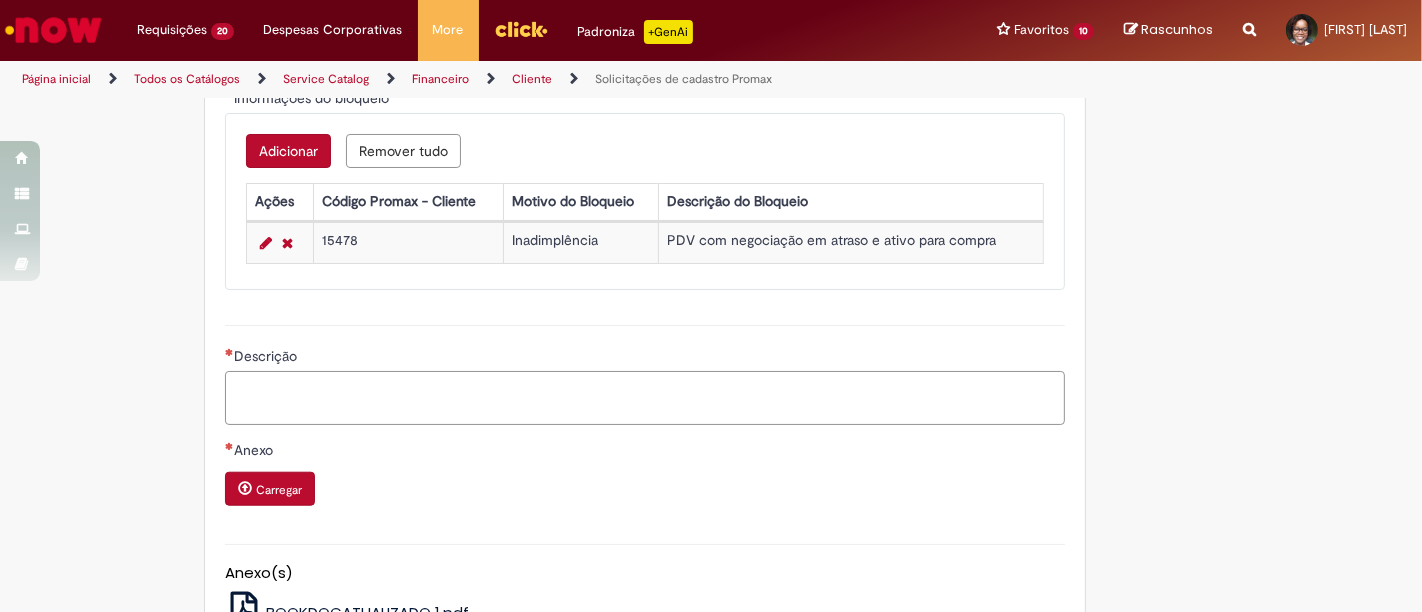 click on "Descrição" at bounding box center (645, 397) 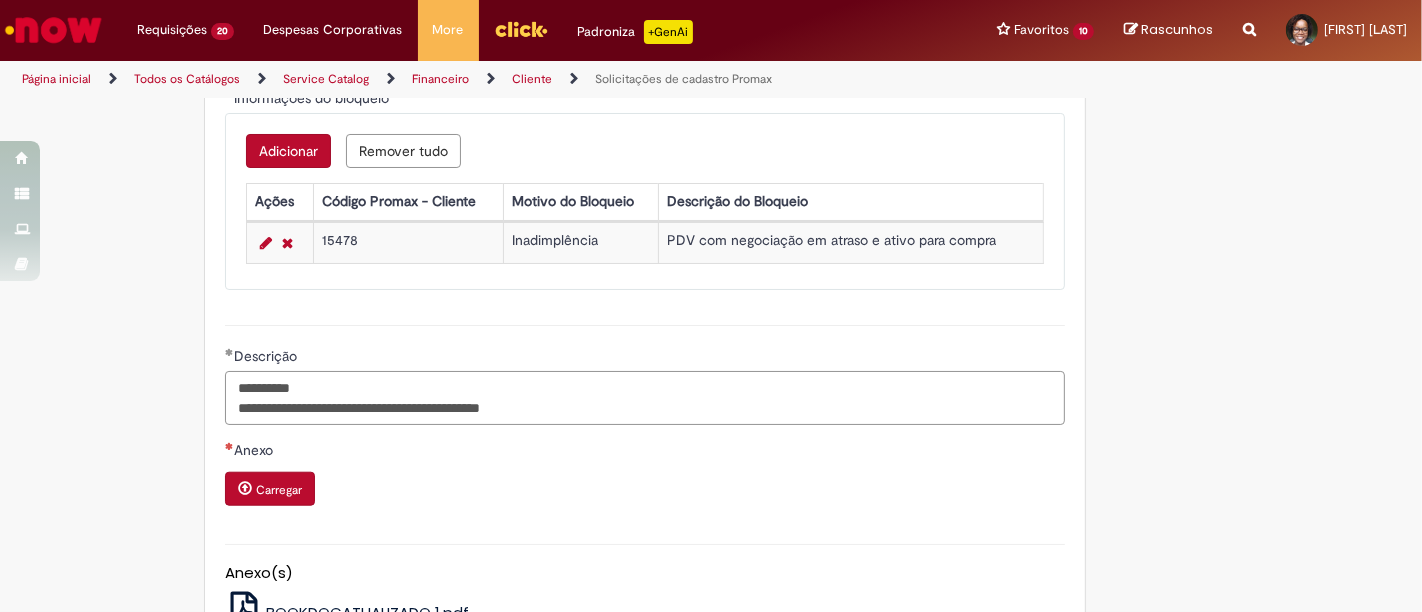 click on "**********" at bounding box center [645, 397] 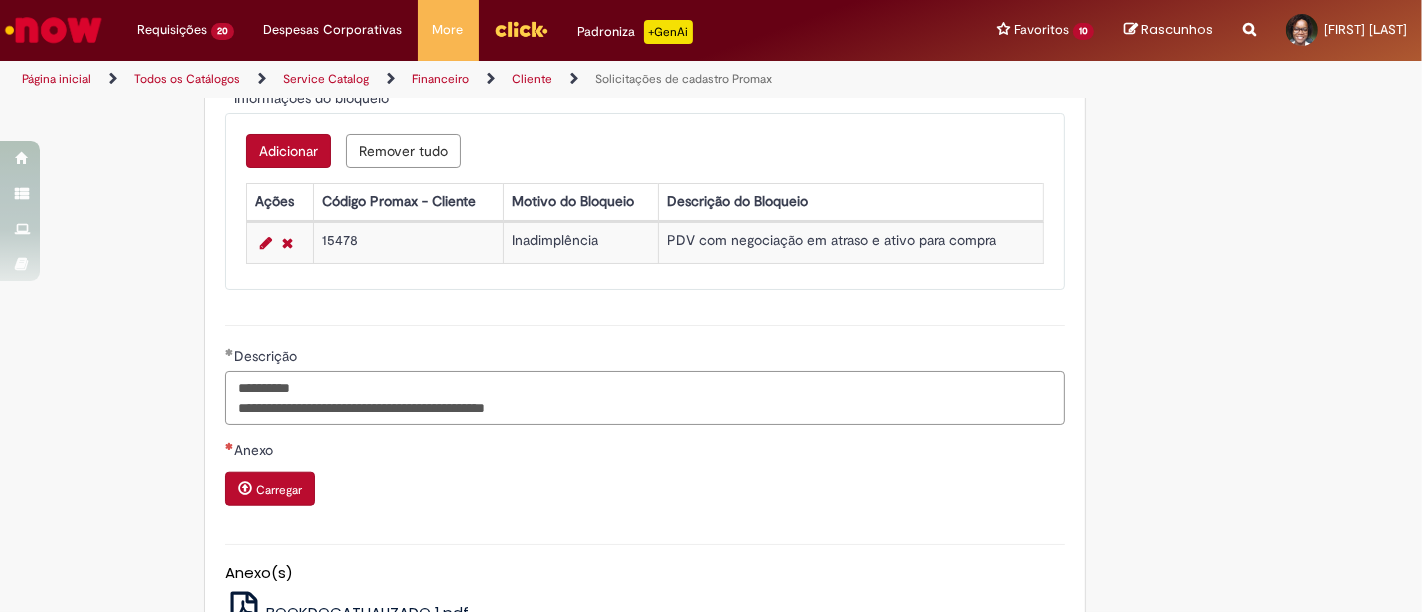 click on "**********" at bounding box center (645, 397) 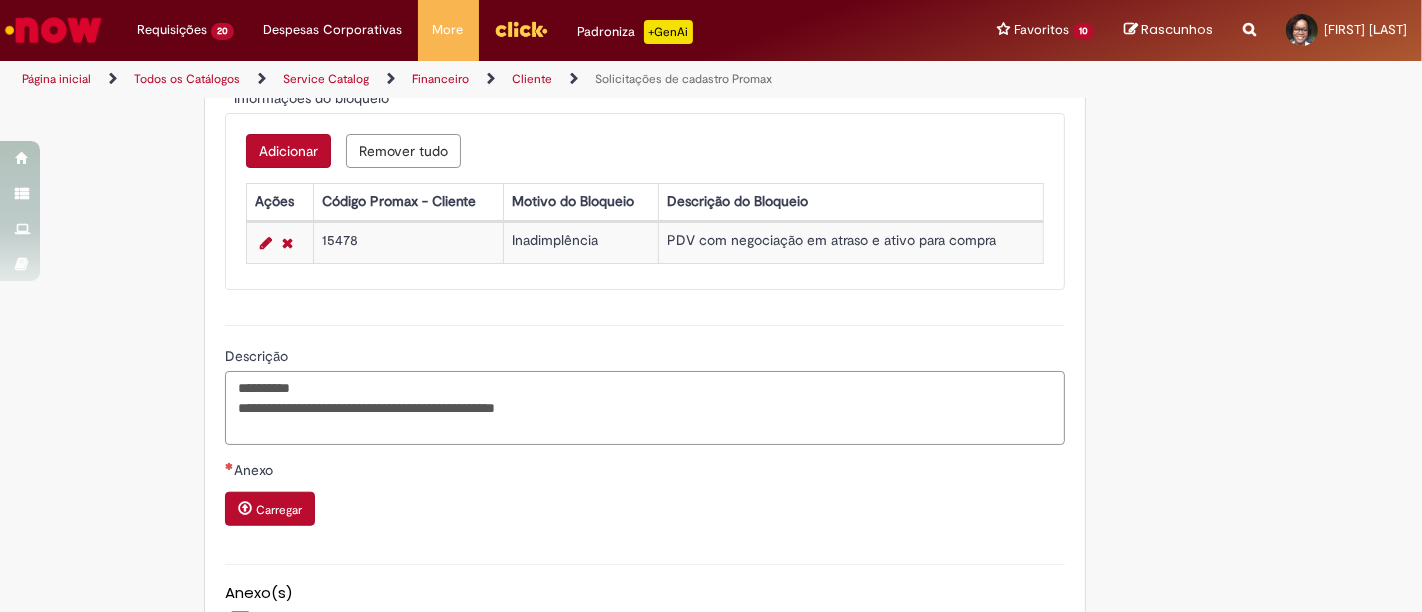 type on "**********" 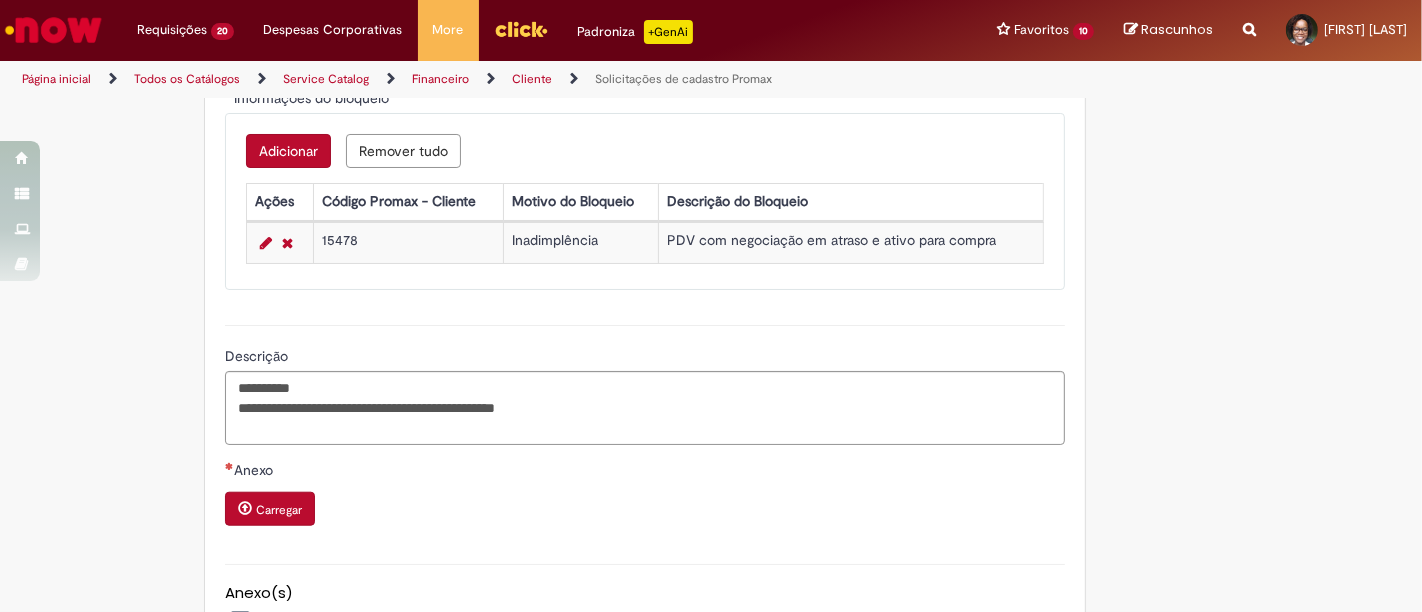 click on "customer_care_csc@[DOMAIN] E-mail de contato:  customer_care_csc@[DOMAIN]
⚠️  Importante: As solicitações de  atualização de dados ou documentos  devem ser realizadas  exclusivamente pela plataforma Bees Care (Zendesk),  atraves do Link 🔗  https://[DOMAIN]
📥 Abaixo, você confere o passo a passo de como abrir uma solicitação na plataforma.
SAP Interim Country Code ** Favorecido" at bounding box center (711, -296) 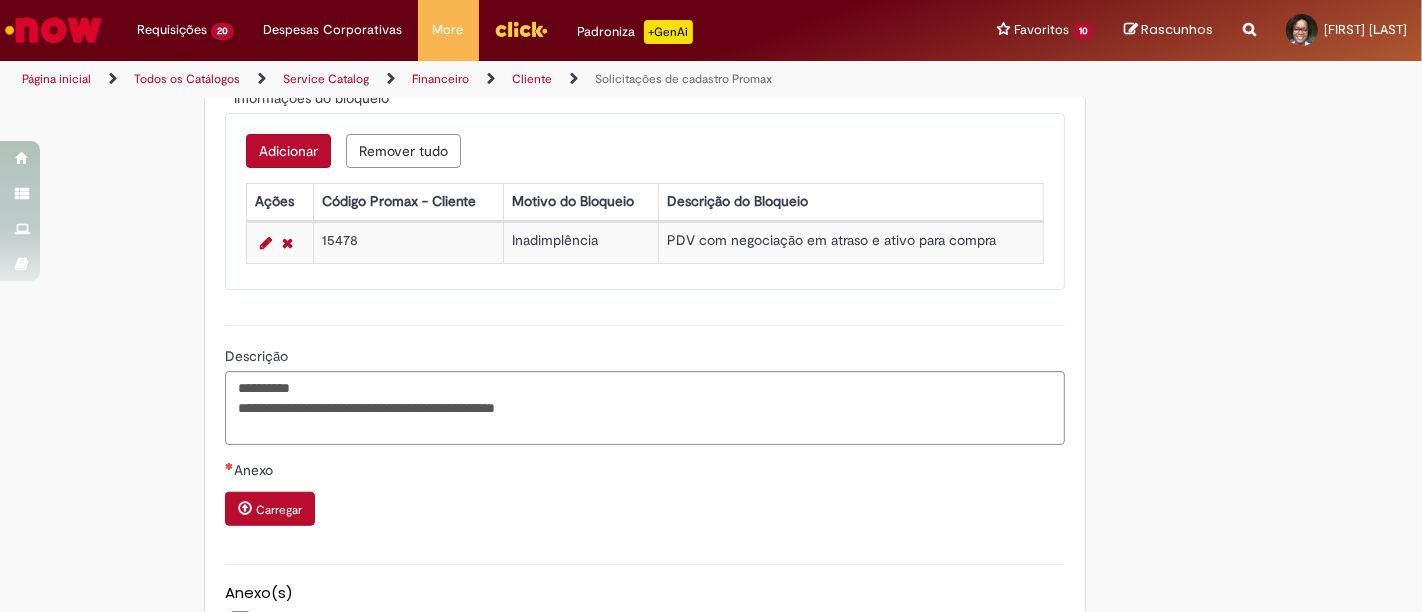 scroll, scrollTop: 1049, scrollLeft: 0, axis: vertical 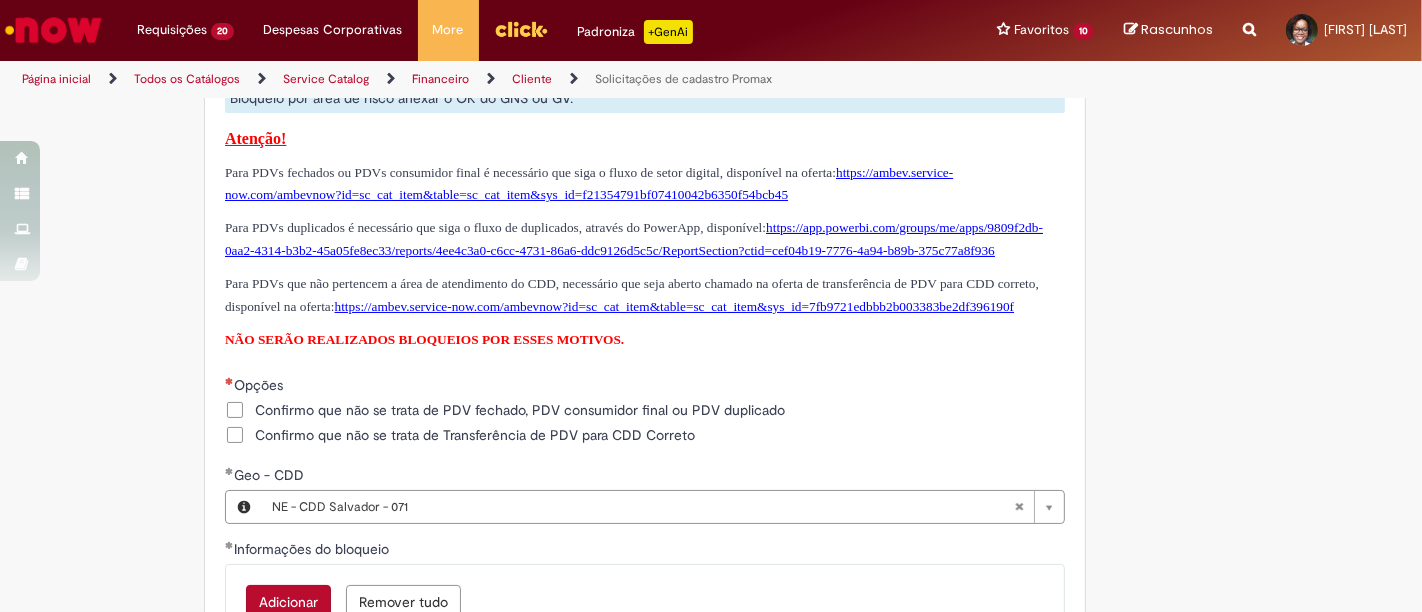 click on "Confirmo que não se trata de PDV fechado, PDV consumidor final ou PDV duplicado" at bounding box center [520, 410] 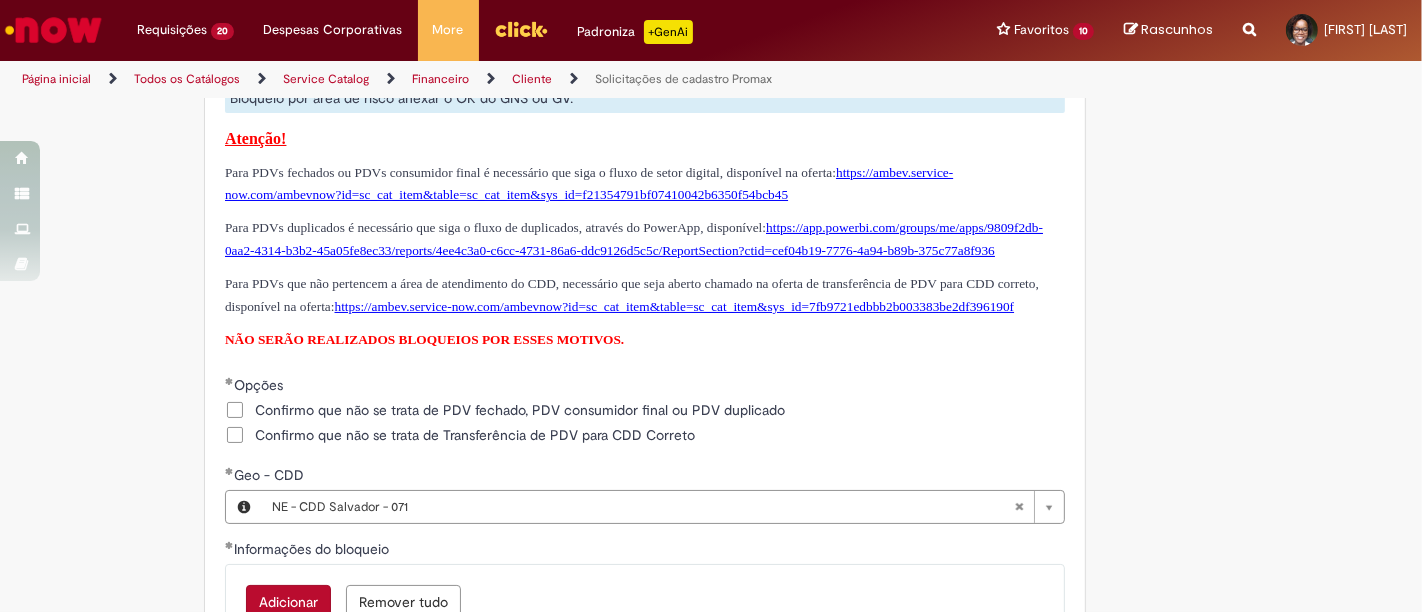 click on "Confirmo que não se trata de Transferência de PDV para CDD Correto" at bounding box center (475, 435) 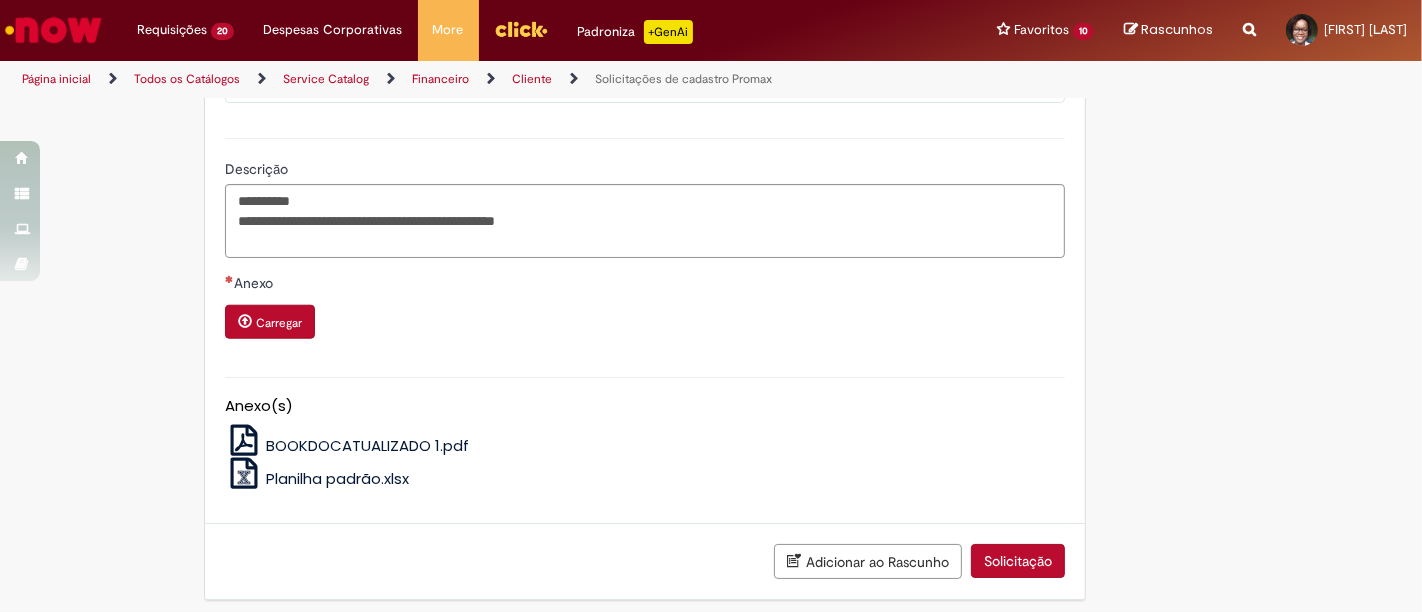 scroll, scrollTop: 1762, scrollLeft: 0, axis: vertical 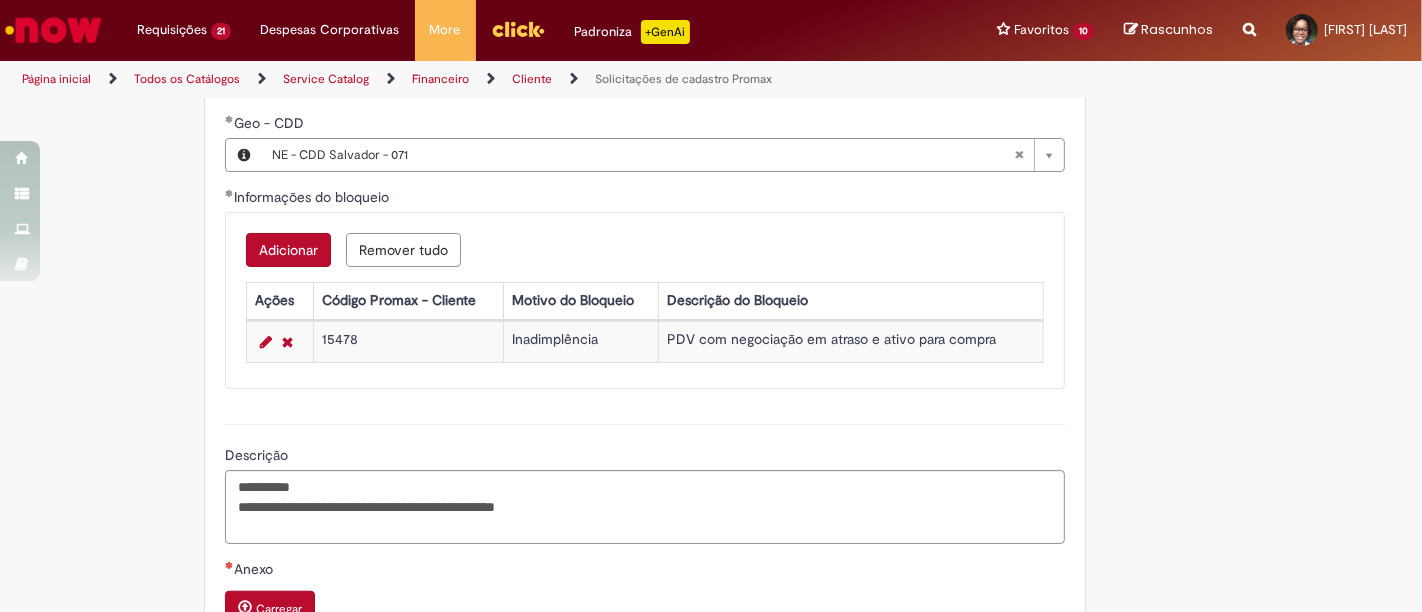 click on "Adicionar" at bounding box center [288, 250] 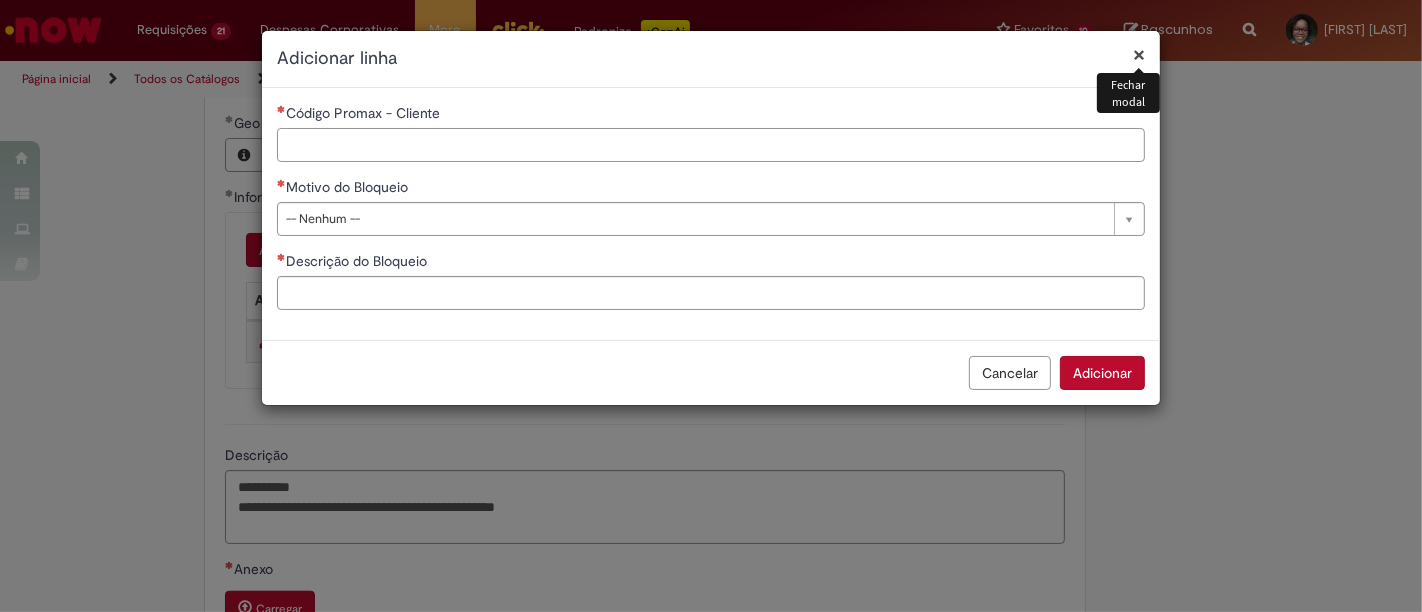 click on "Código Promax - Cliente" at bounding box center (711, 145) 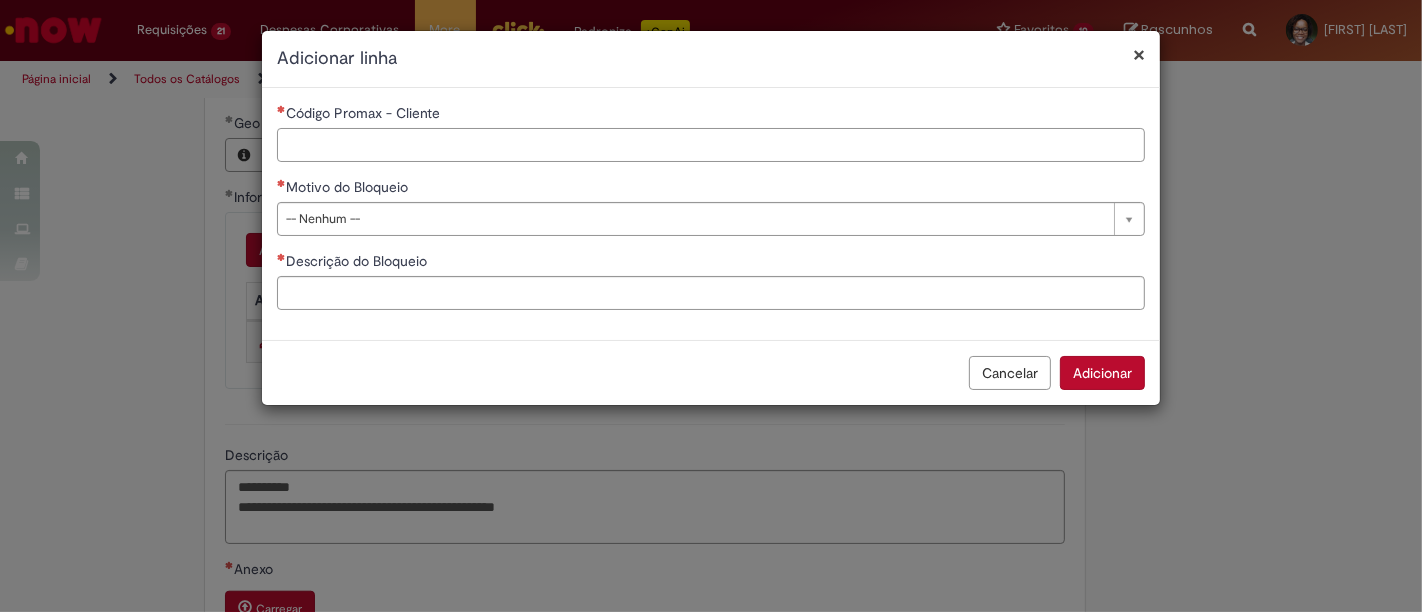 paste on "****" 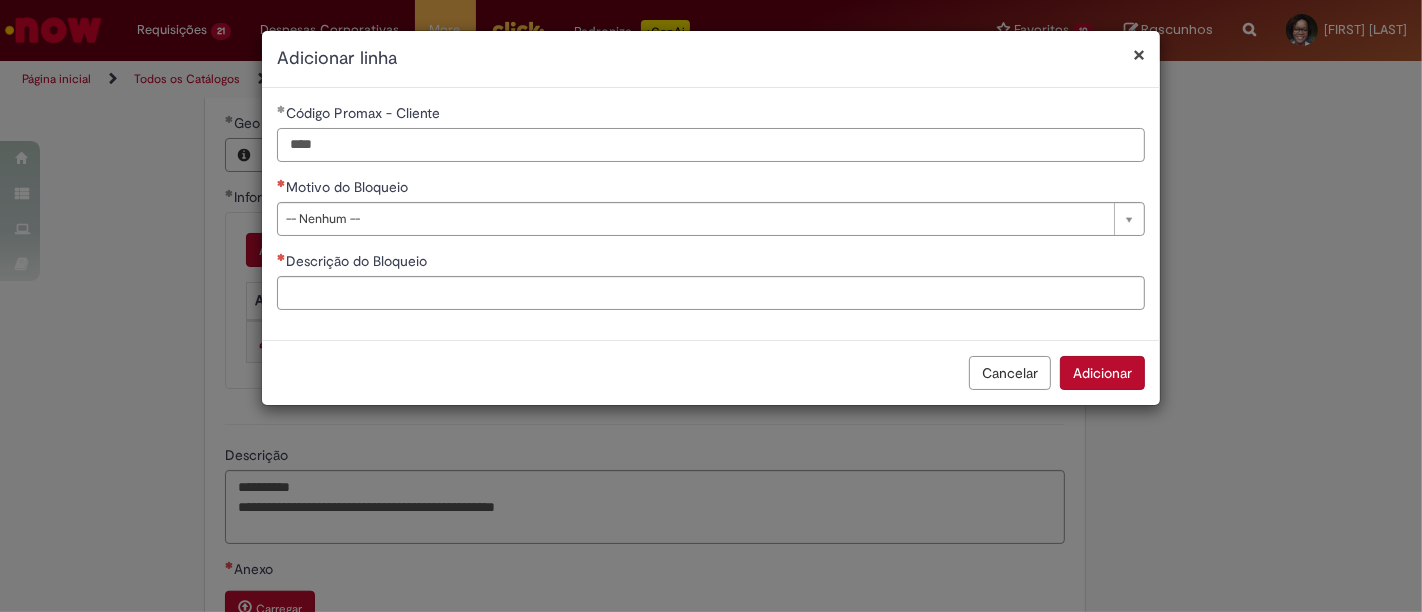 type on "****" 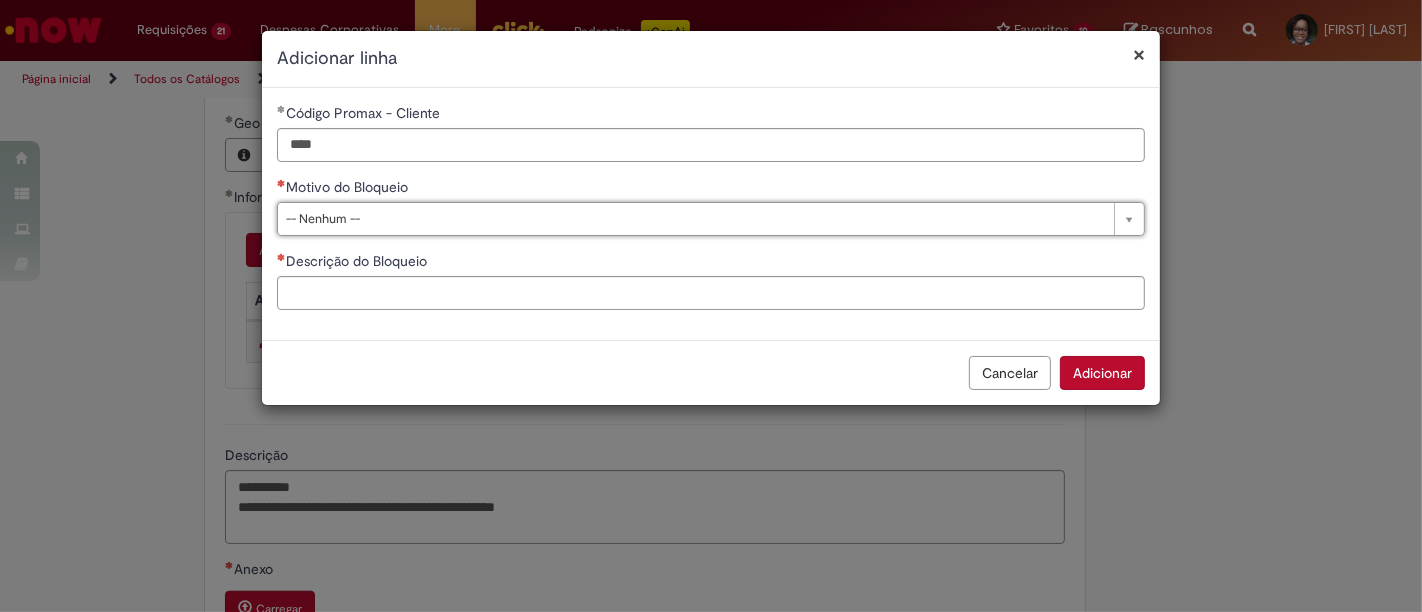 type 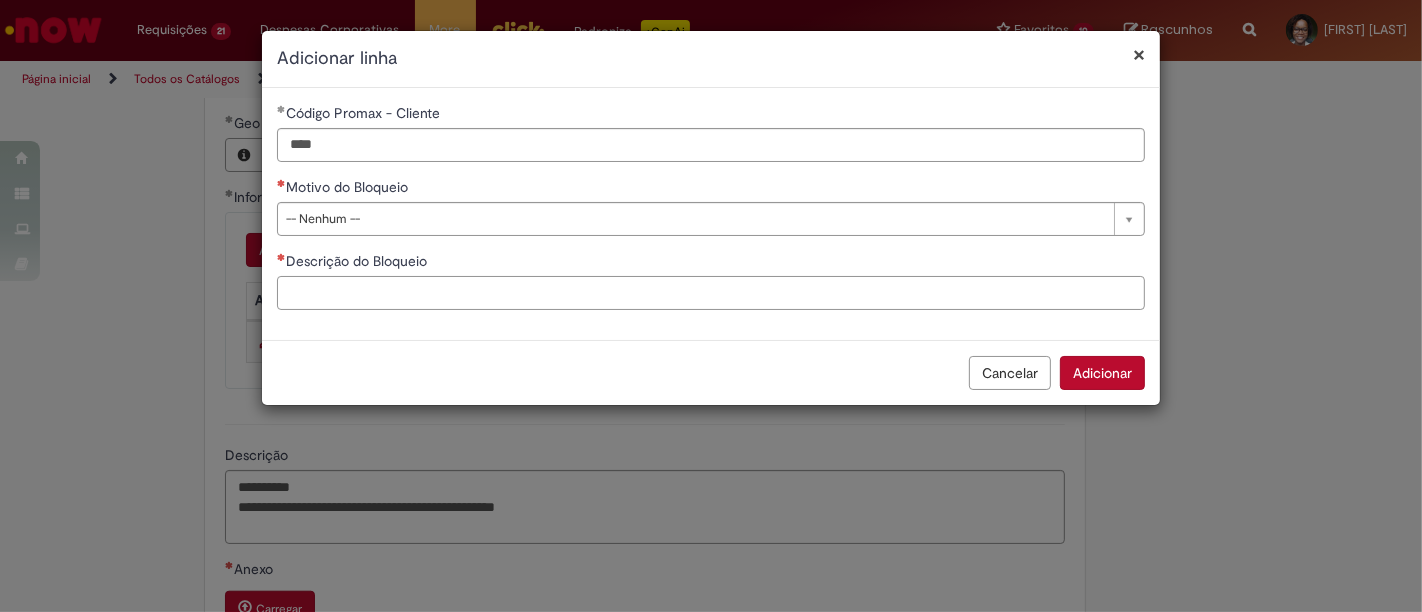 click on "Descrição do Bloqueio" at bounding box center (711, 293) 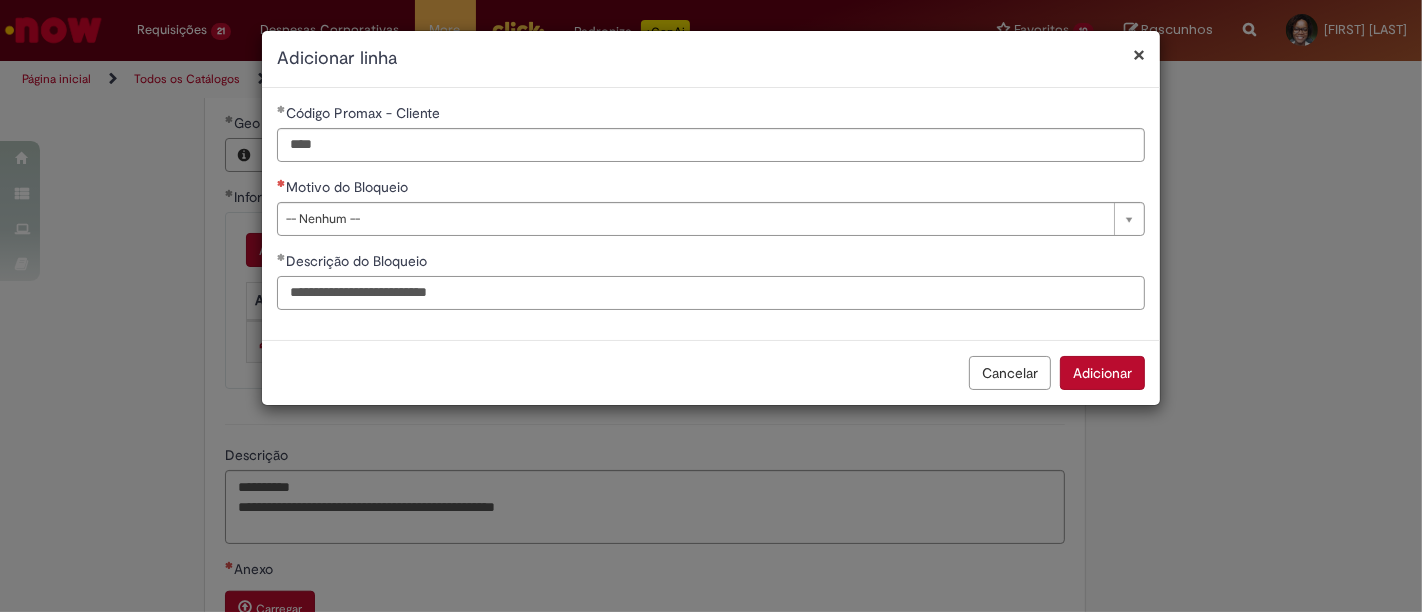 type on "**********" 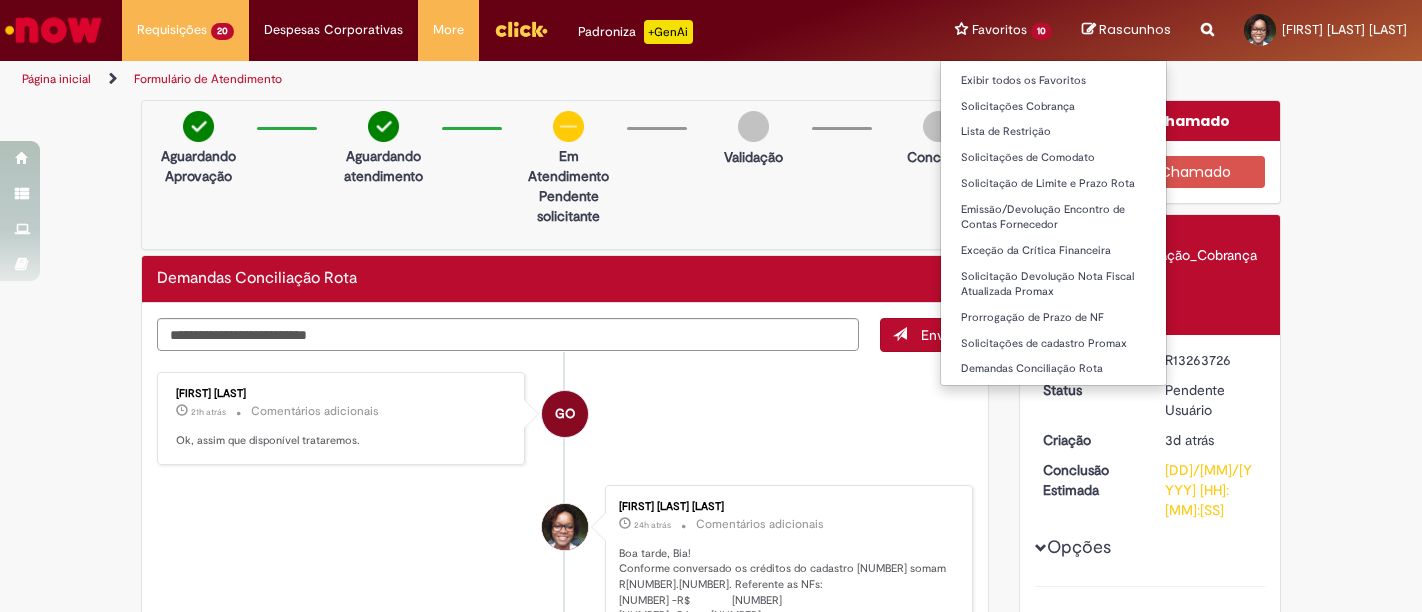 scroll, scrollTop: 0, scrollLeft: 0, axis: both 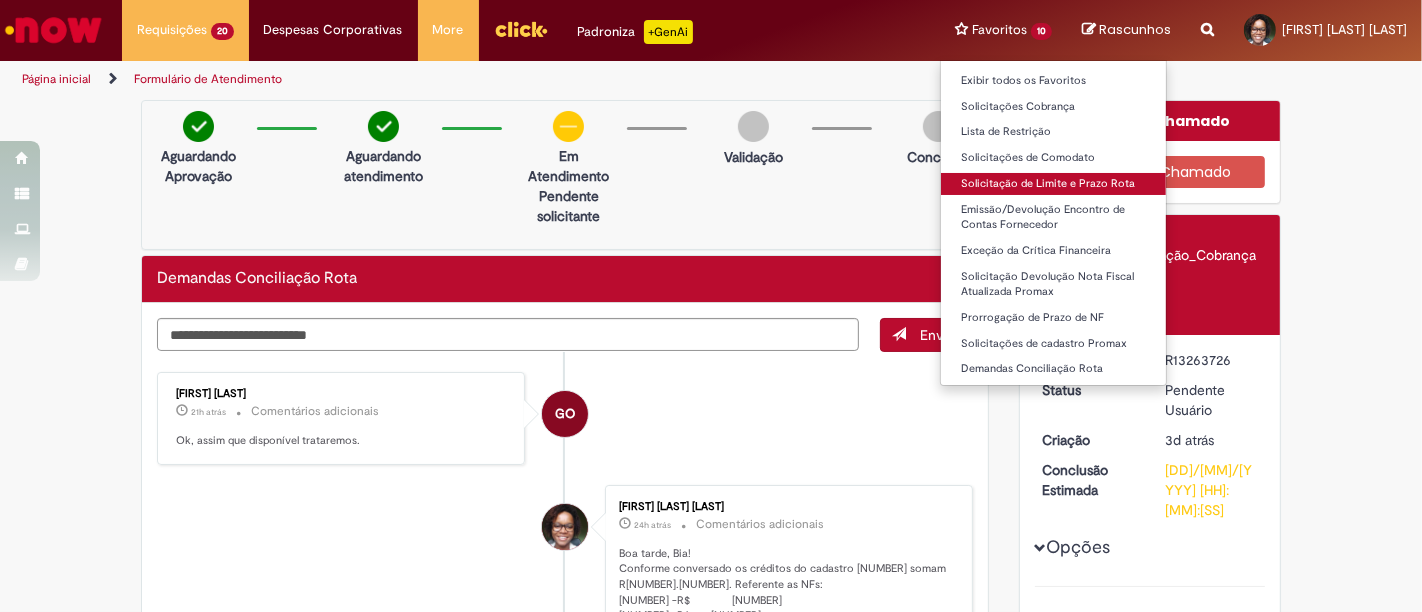 click on "Solicitação de Limite e Prazo Rota" at bounding box center [1053, 184] 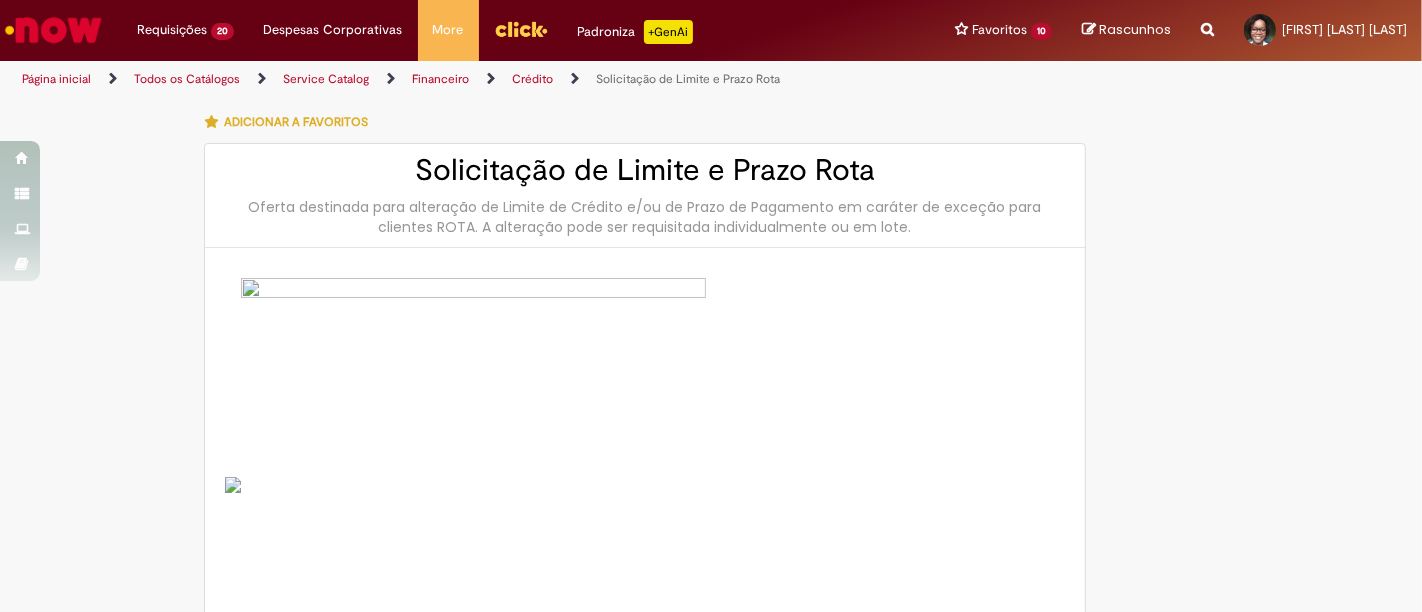 type on "********" 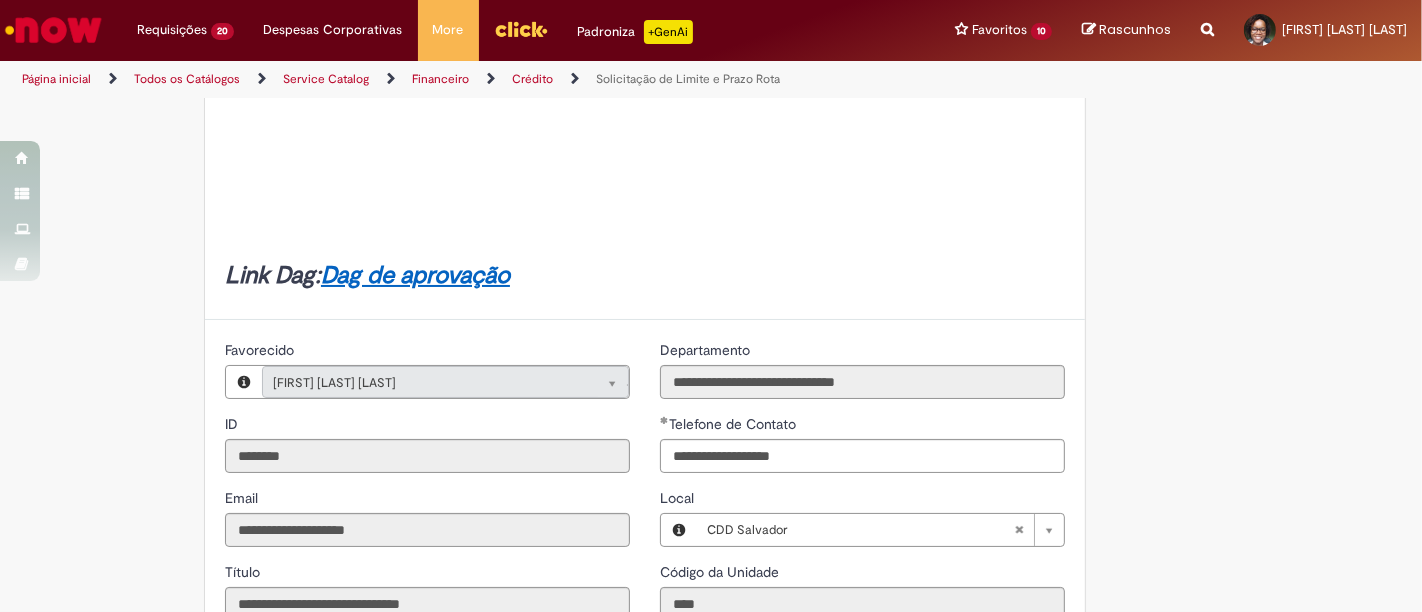 scroll, scrollTop: 0, scrollLeft: 0, axis: both 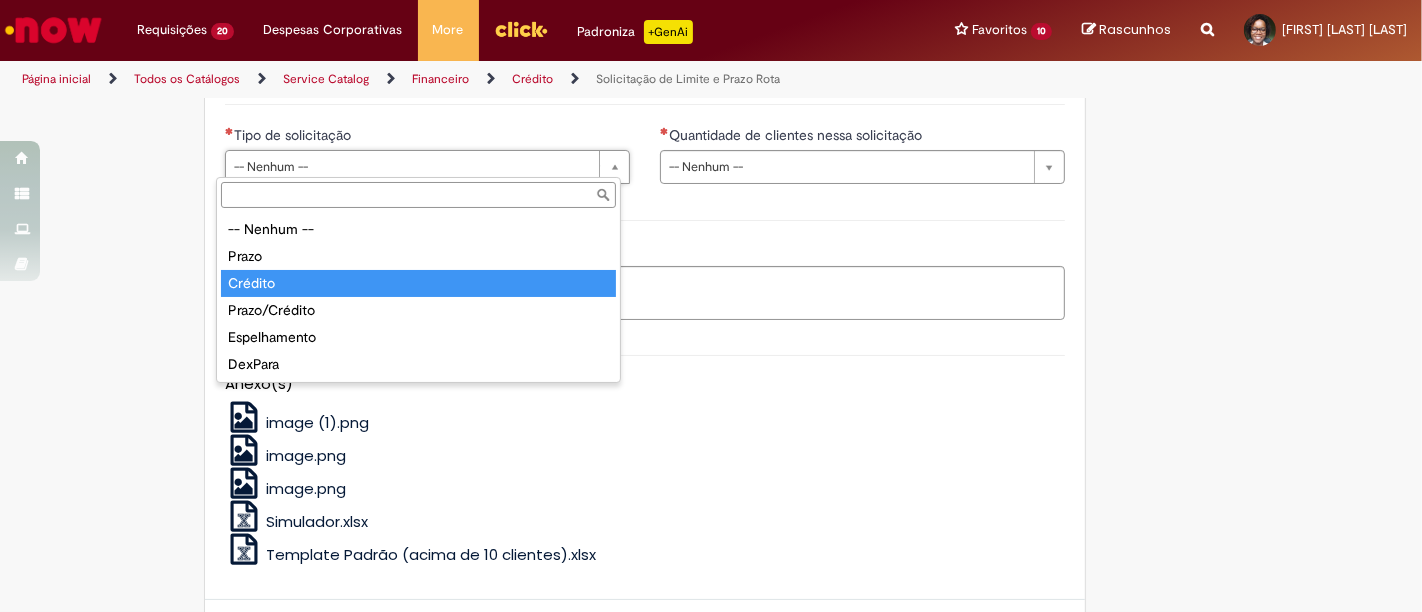 type on "*******" 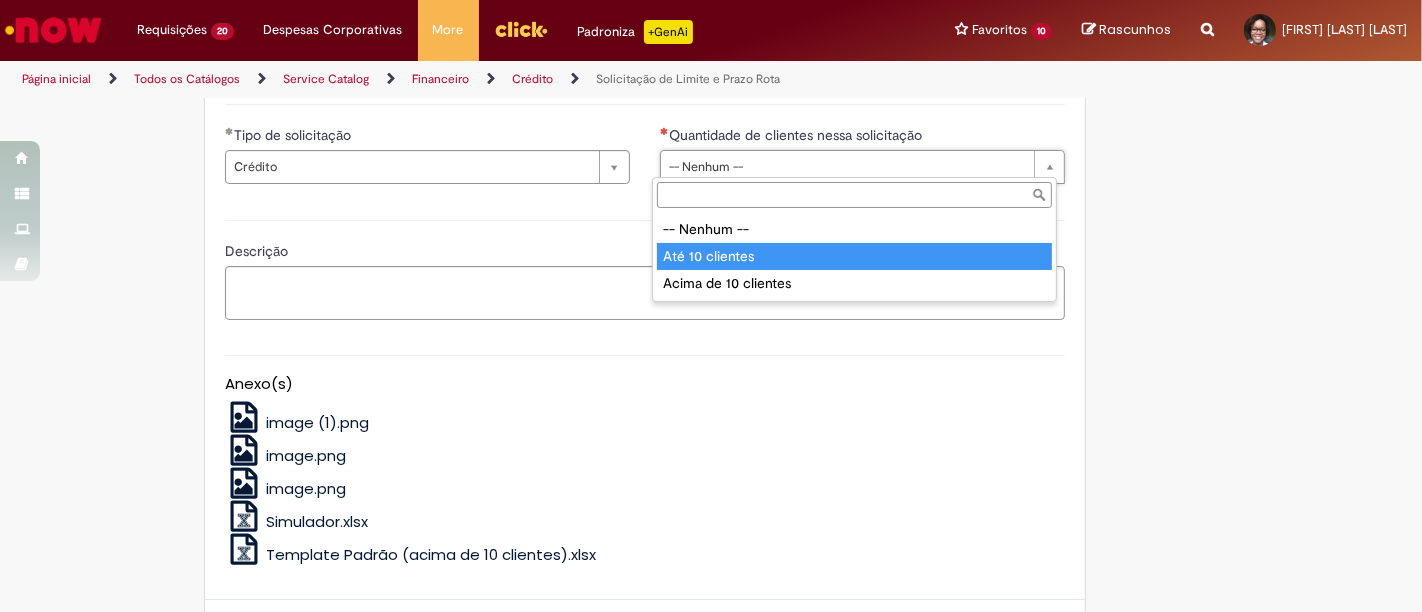 type on "**********" 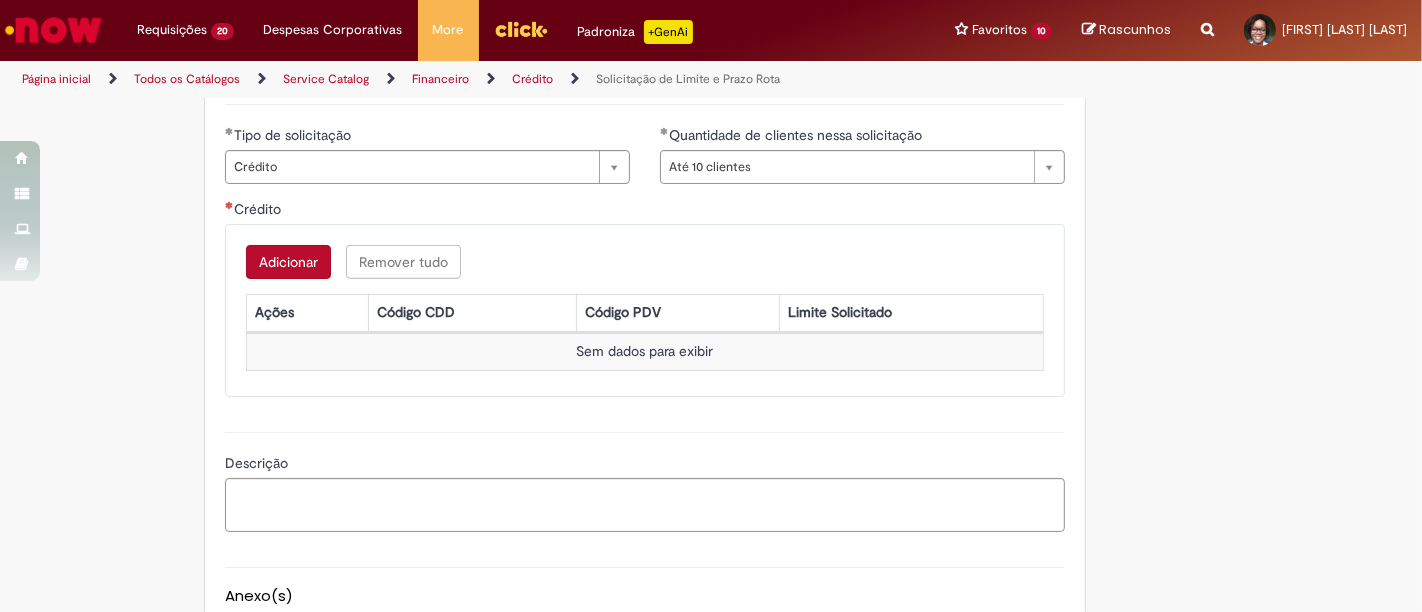 click on "Adicionar" at bounding box center [288, 262] 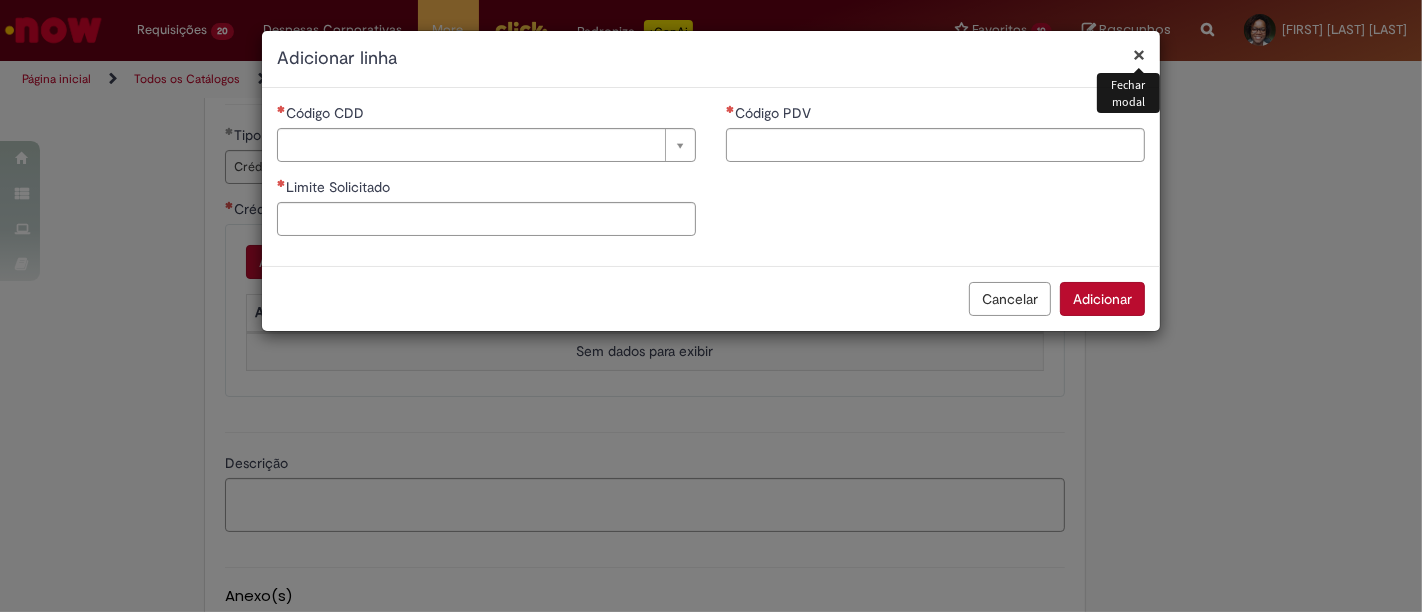 type on "*" 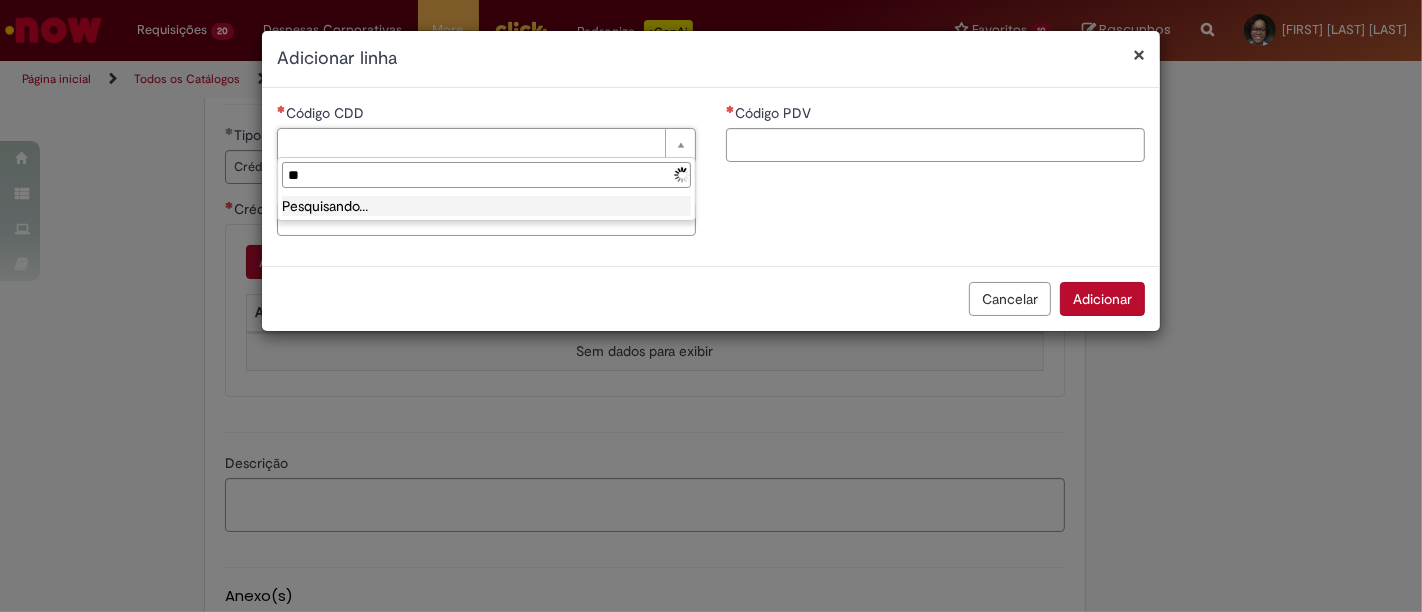 type on "***" 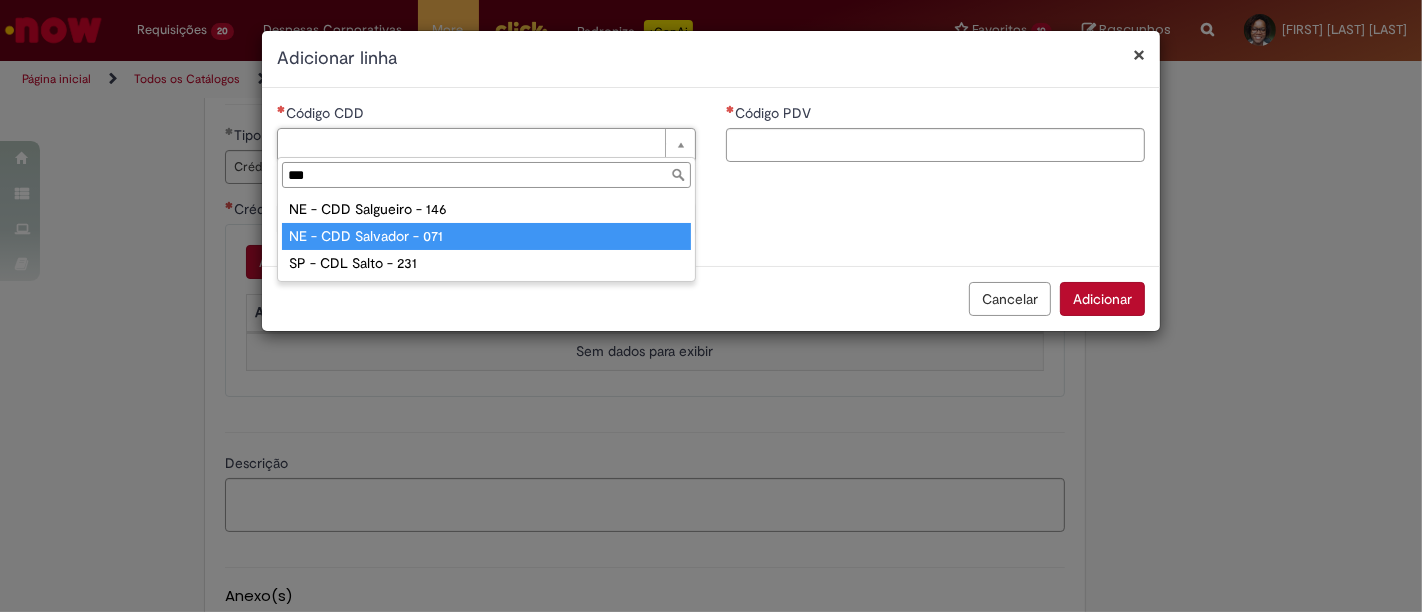 type on "**********" 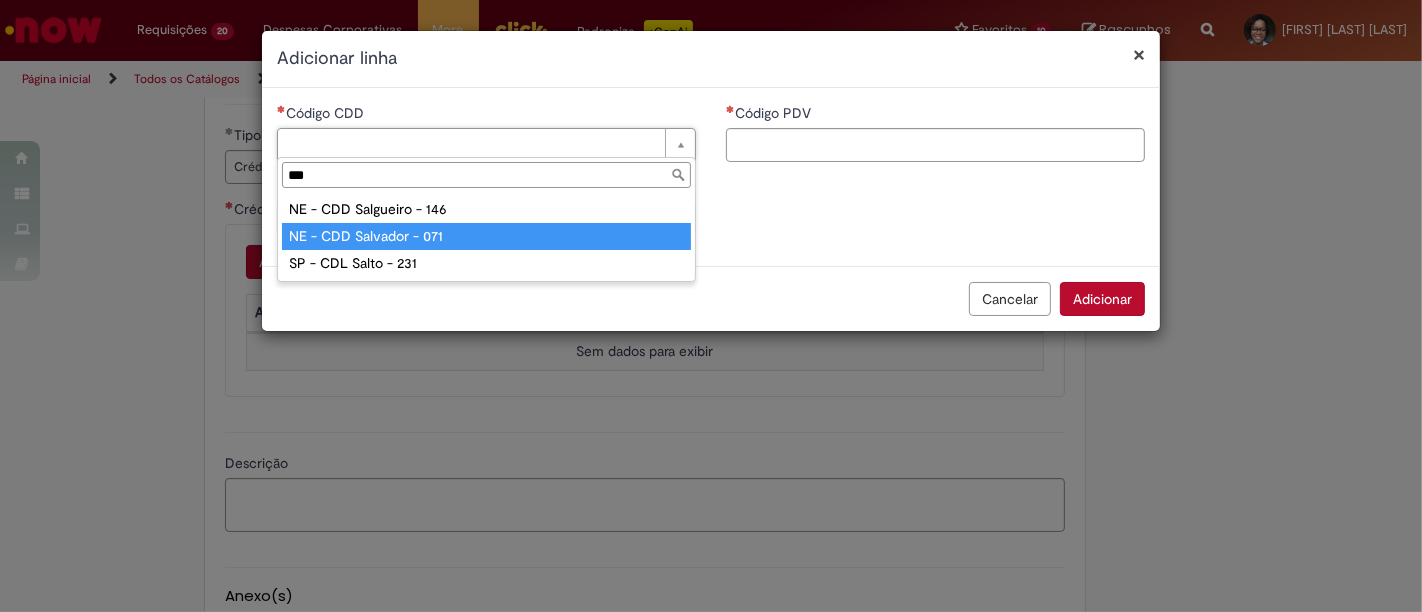 type on "**********" 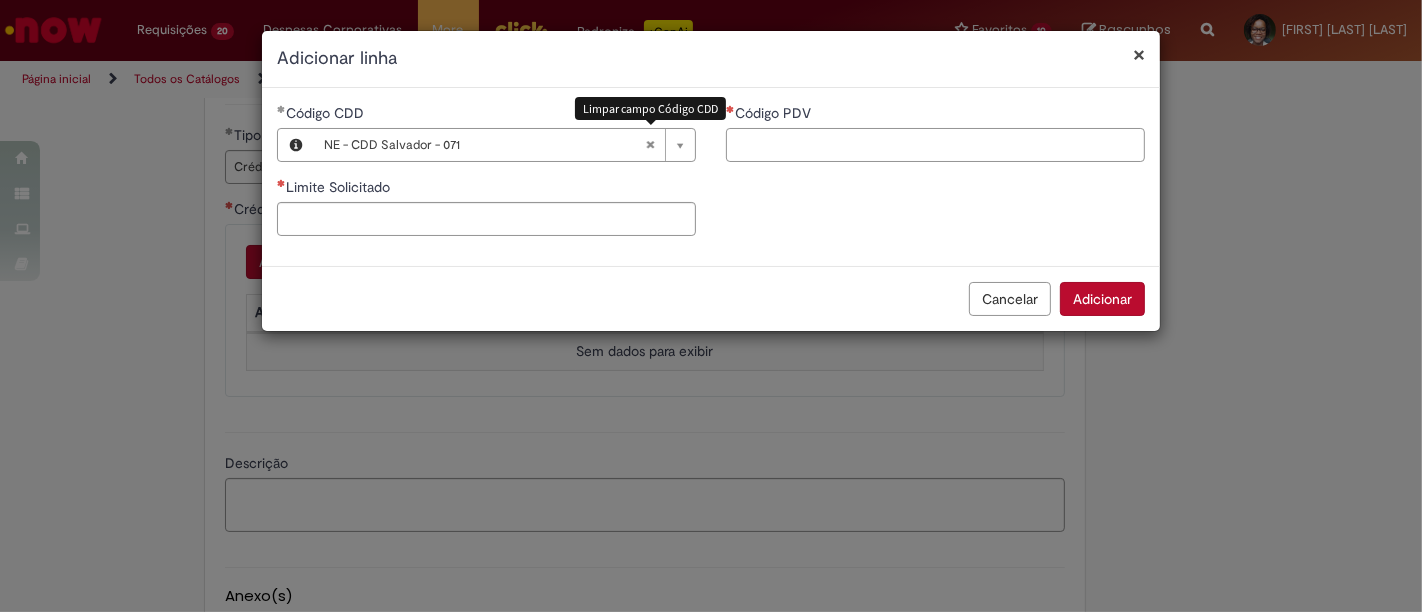 click on "Código PDV" at bounding box center (935, 145) 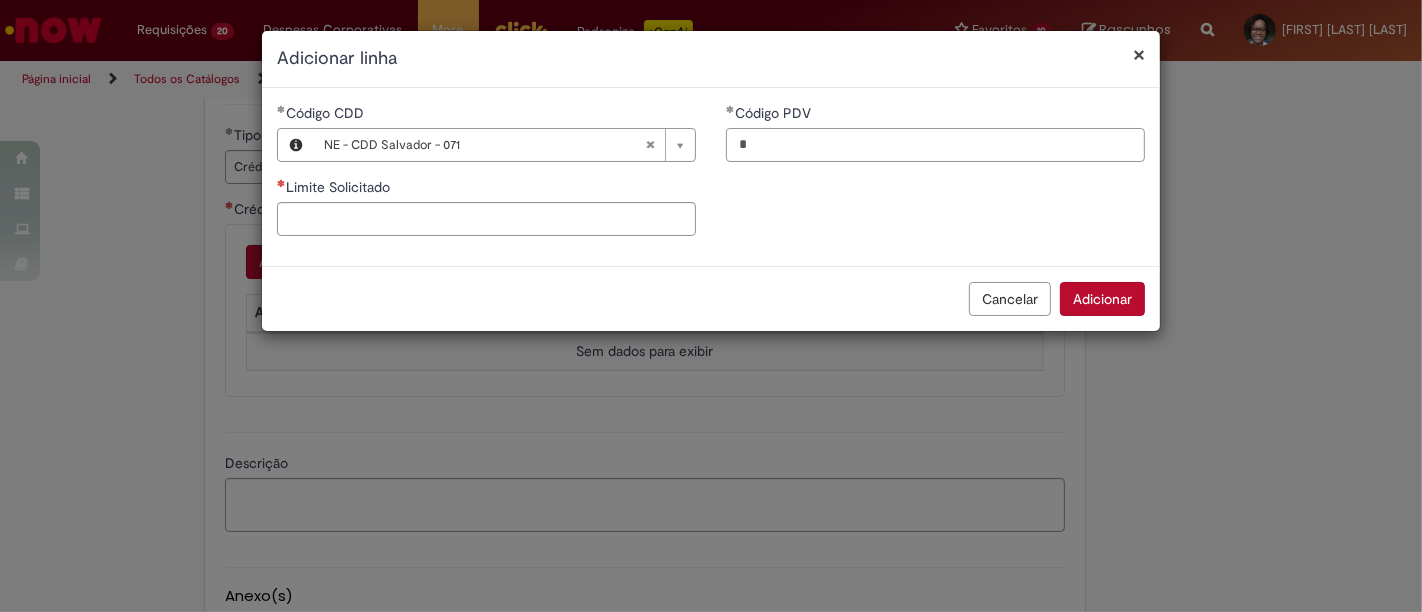 type on "*" 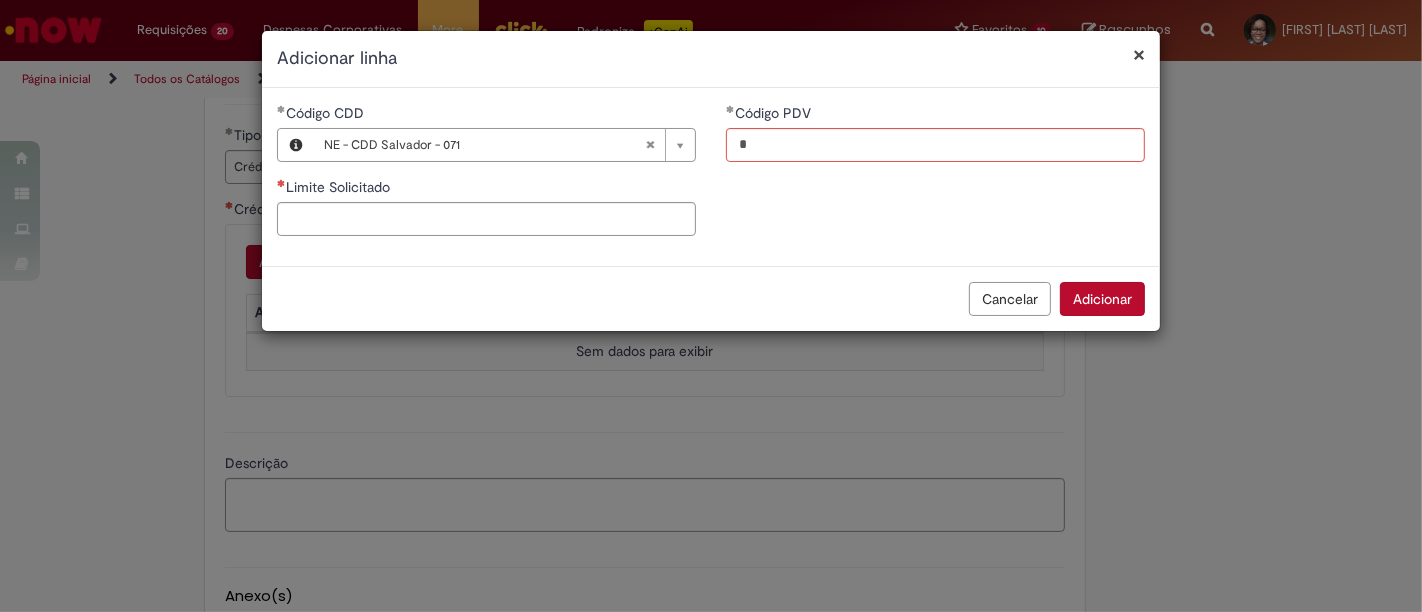 type 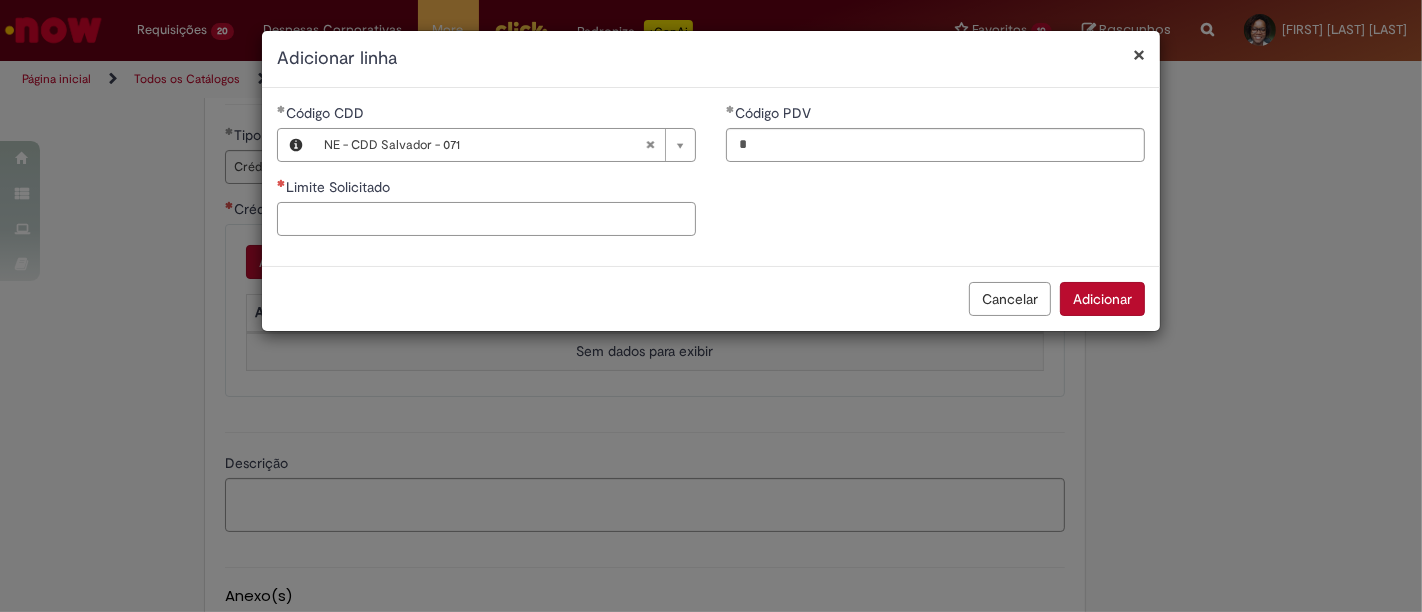 click on "Limite Solicitado" at bounding box center (486, 219) 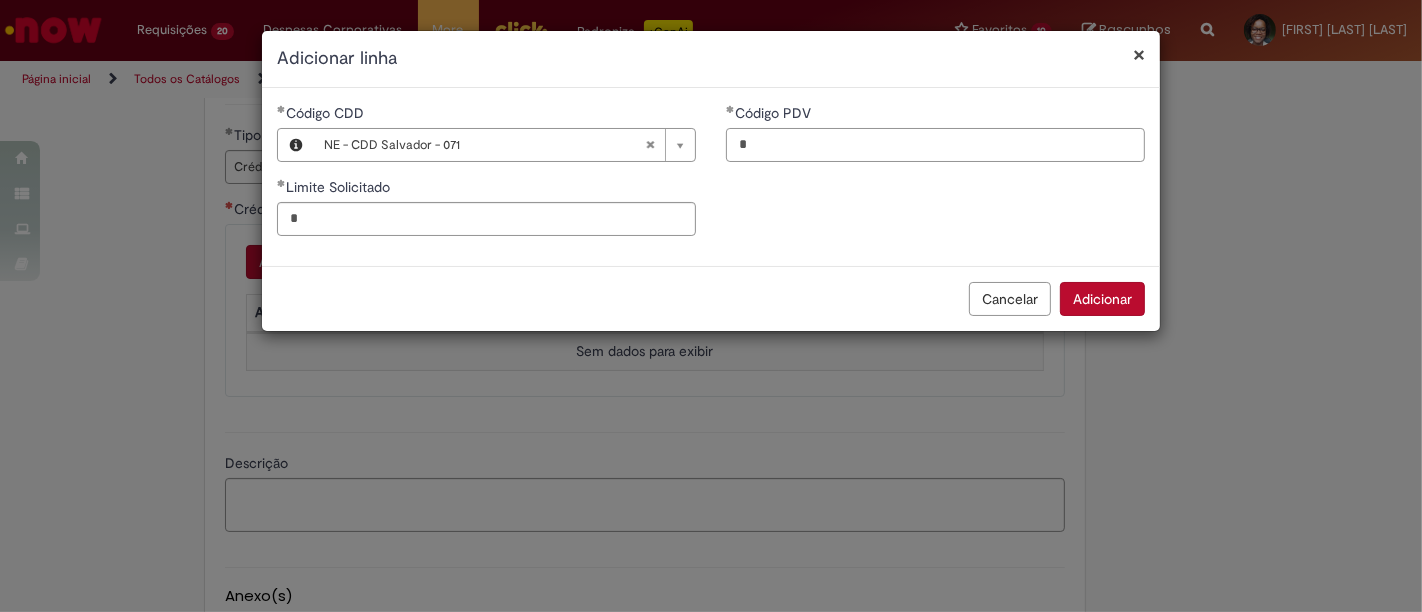 type on "****" 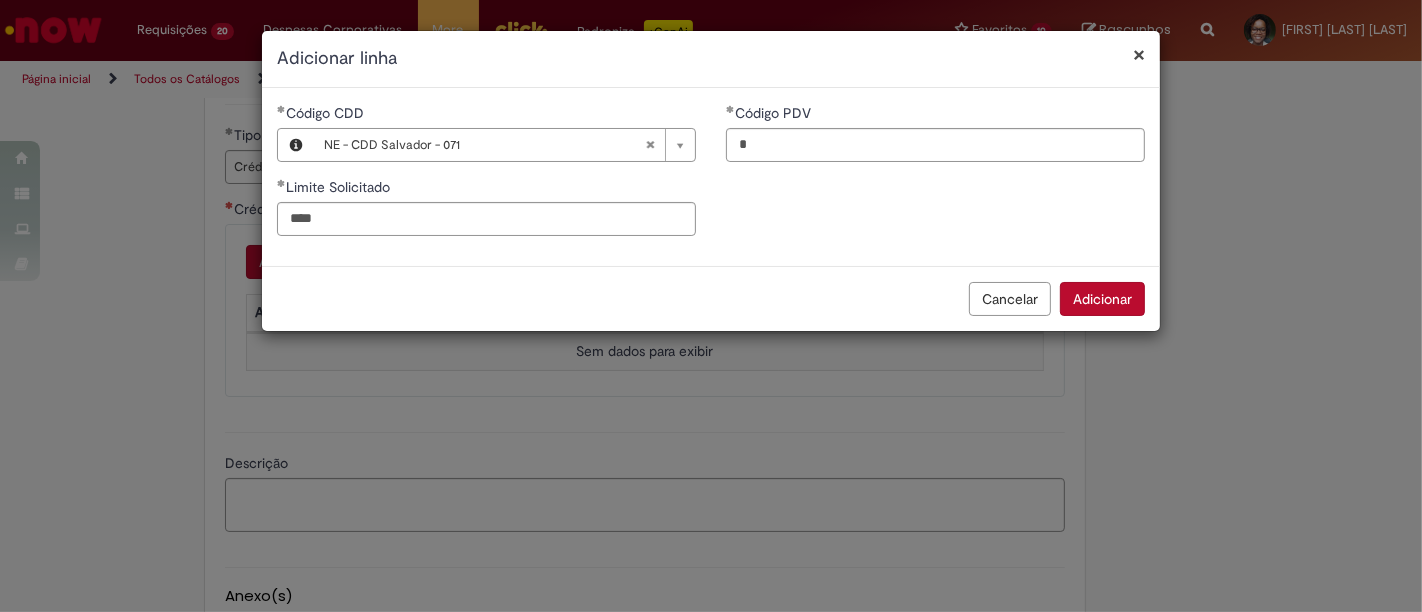 click on "Adicionar" at bounding box center [1102, 299] 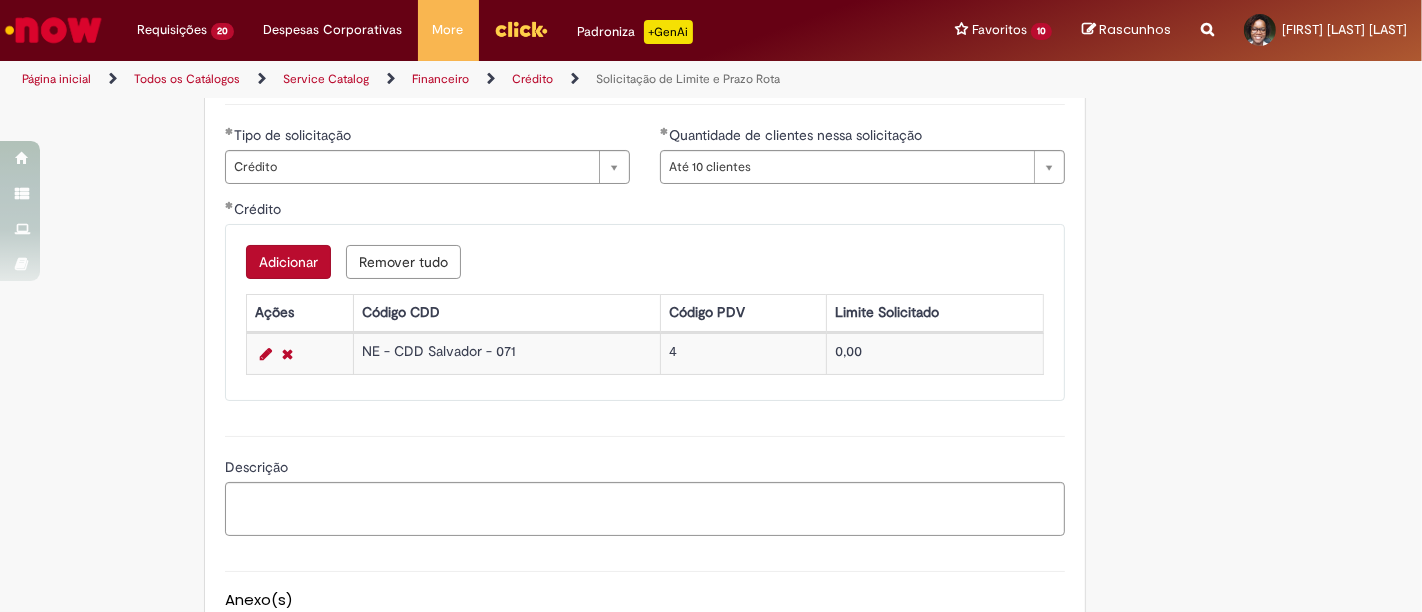 type 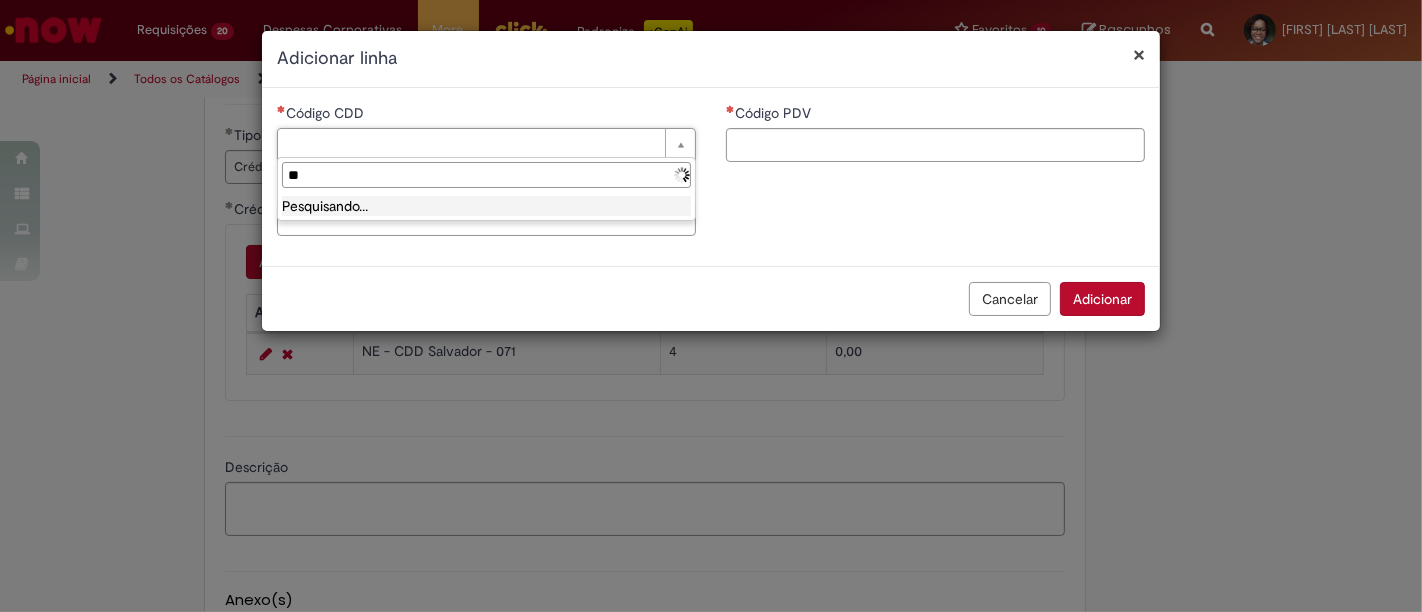 type on "***" 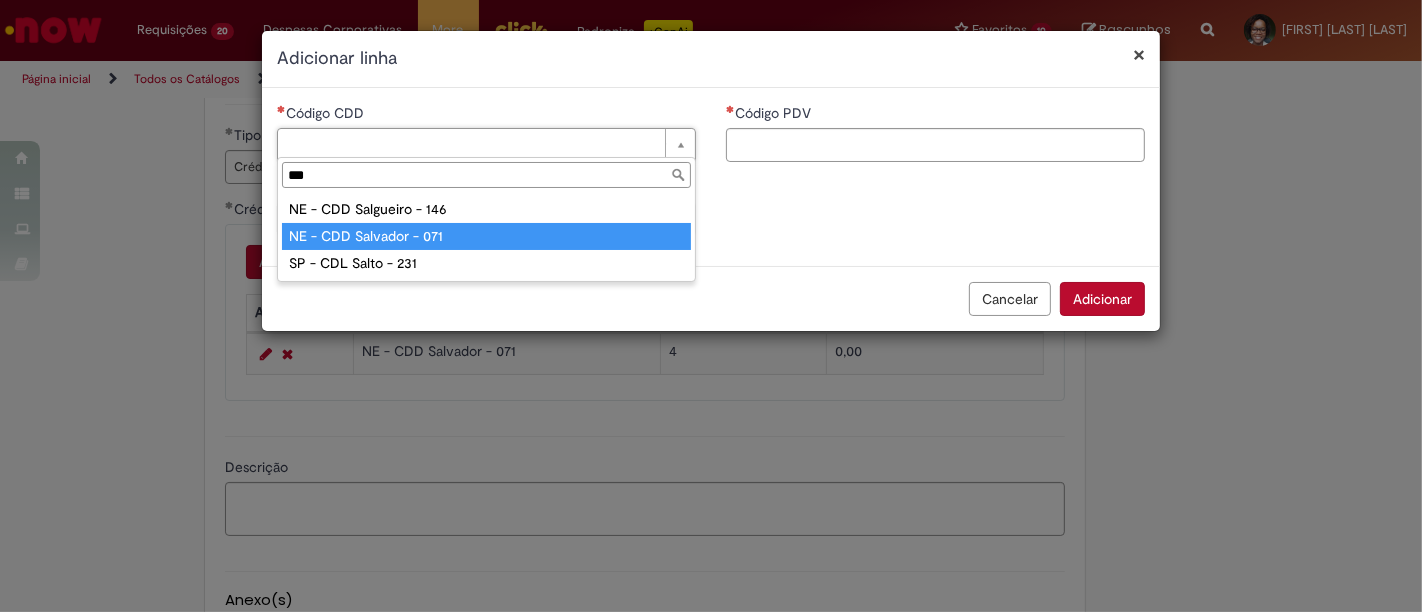 type on "**********" 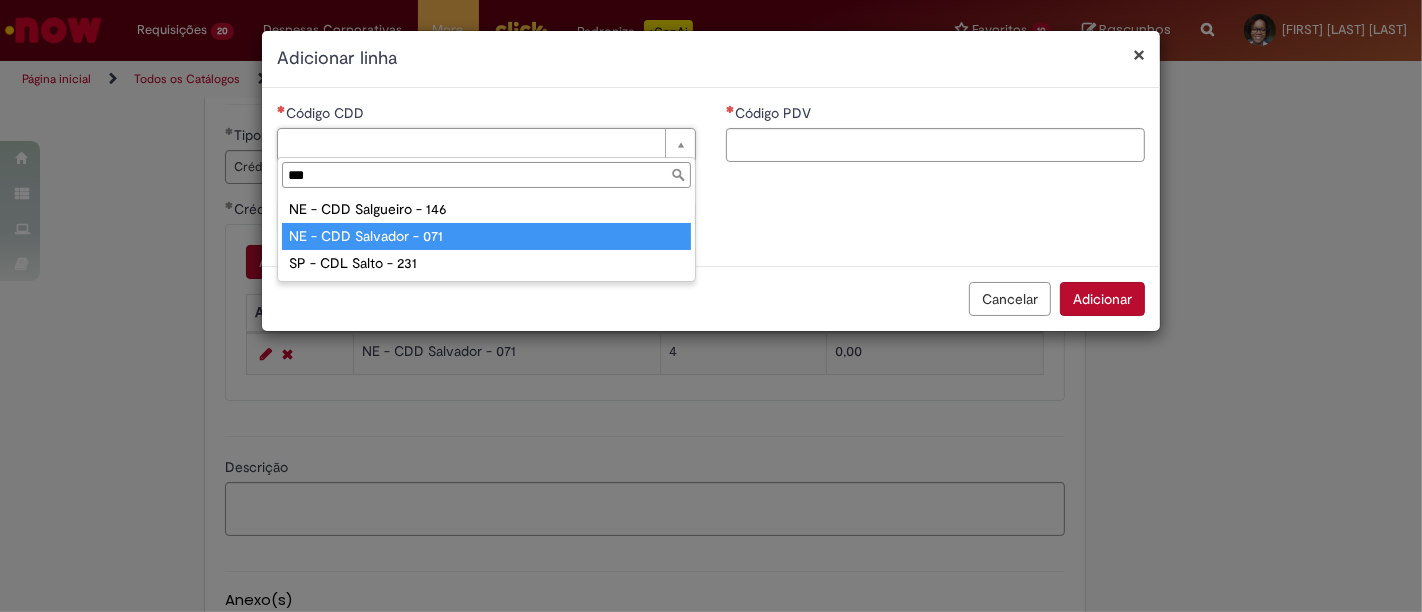 type on "**********" 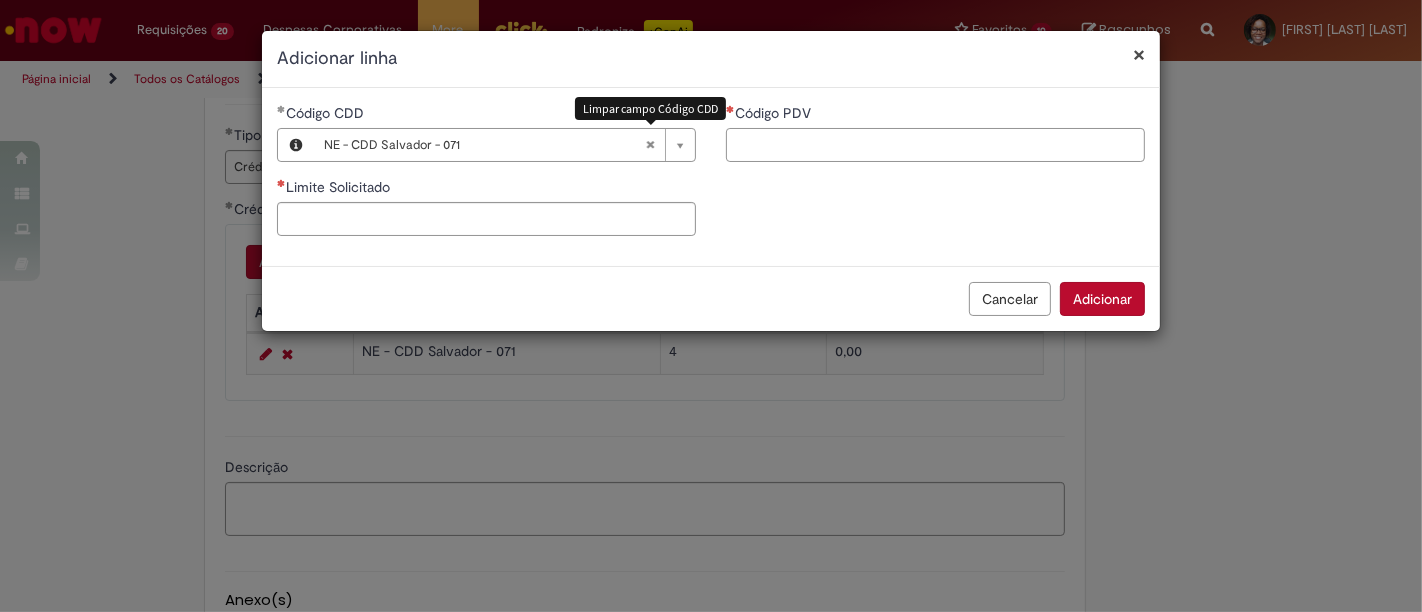 click on "Código PDV" at bounding box center (935, 145) 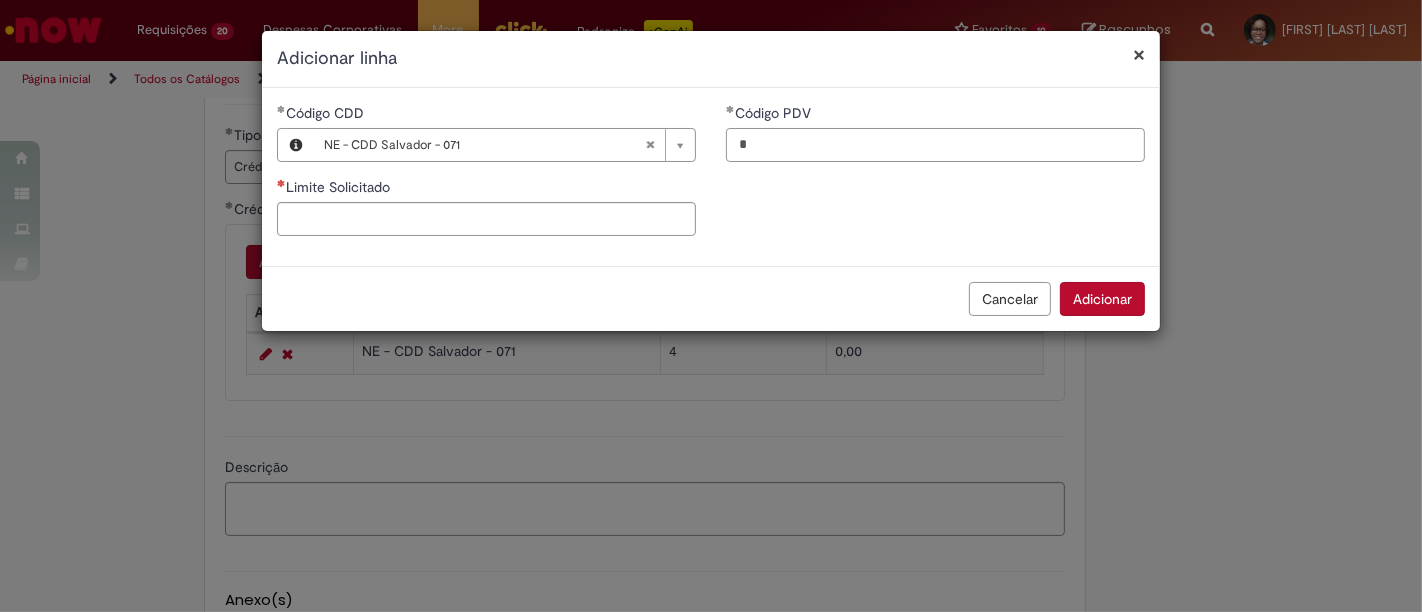 type on "*" 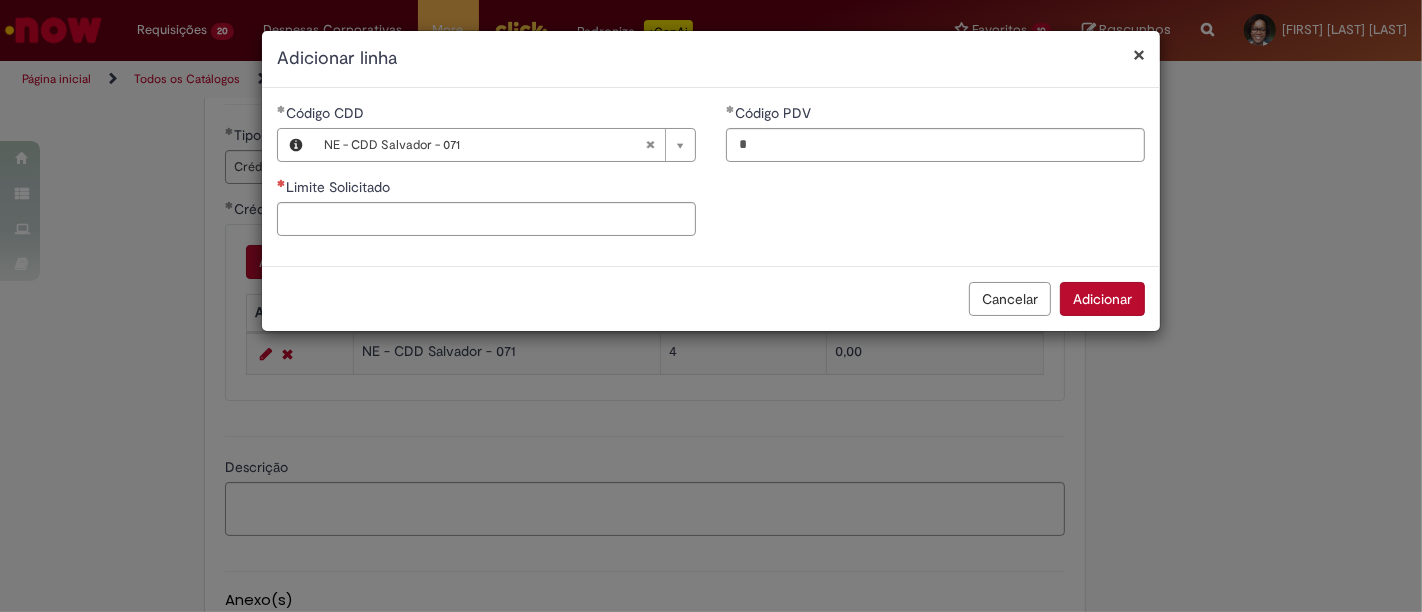 type 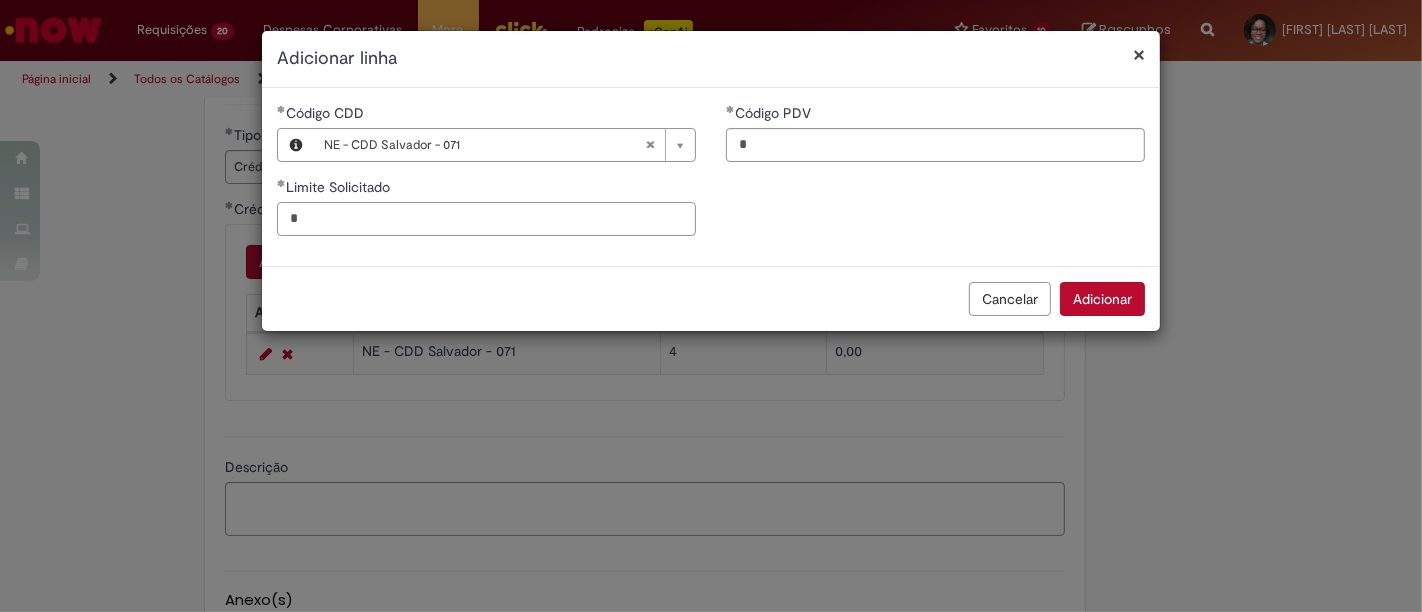 click on "*" at bounding box center [486, 219] 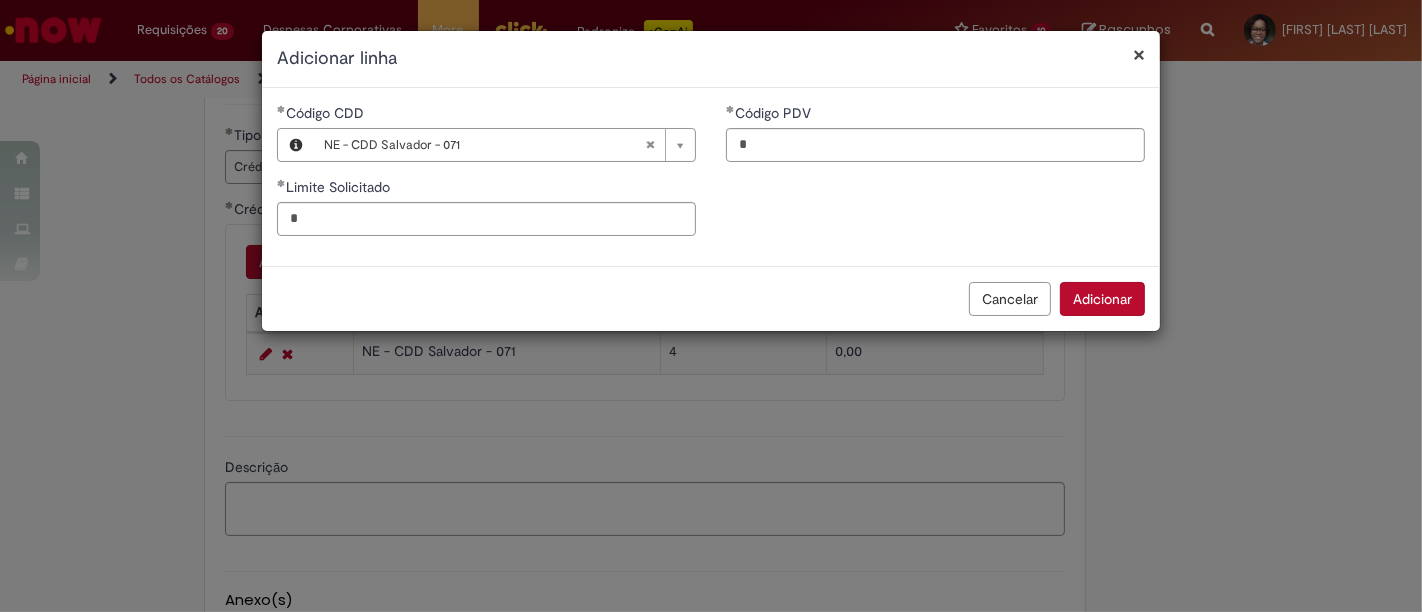 type on "****" 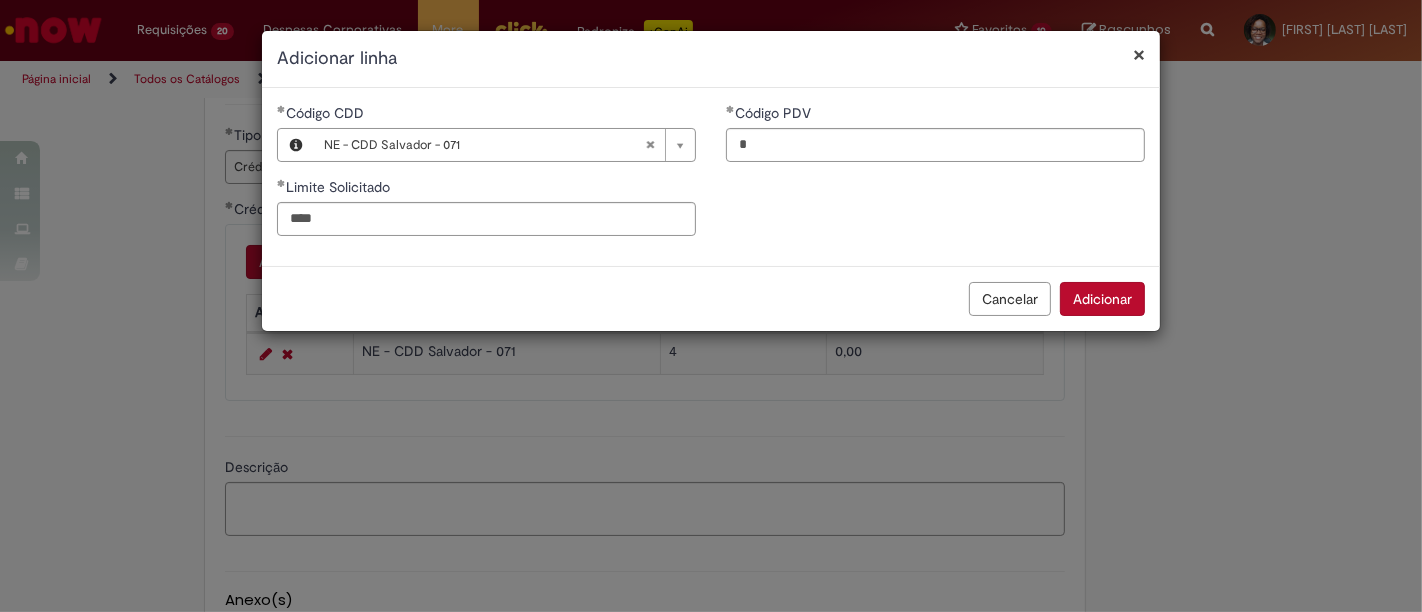 click on "Adicionar" at bounding box center (1102, 299) 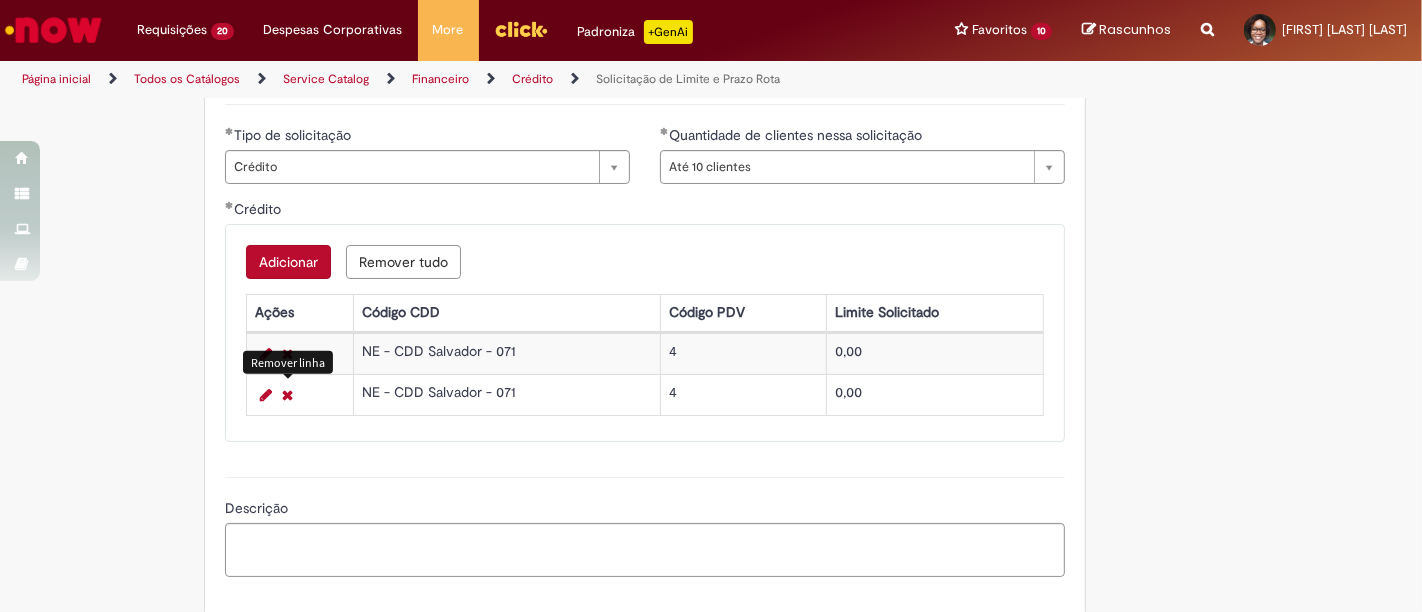 click at bounding box center (287, 395) 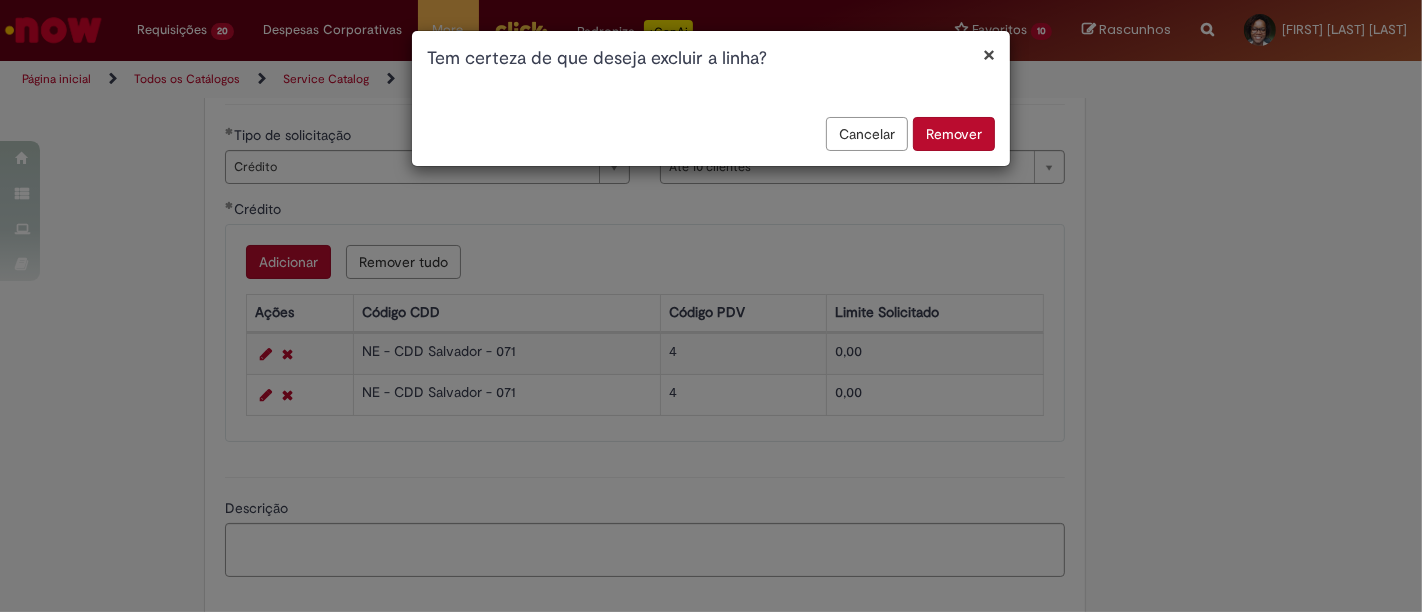 click on "Remover" at bounding box center (954, 134) 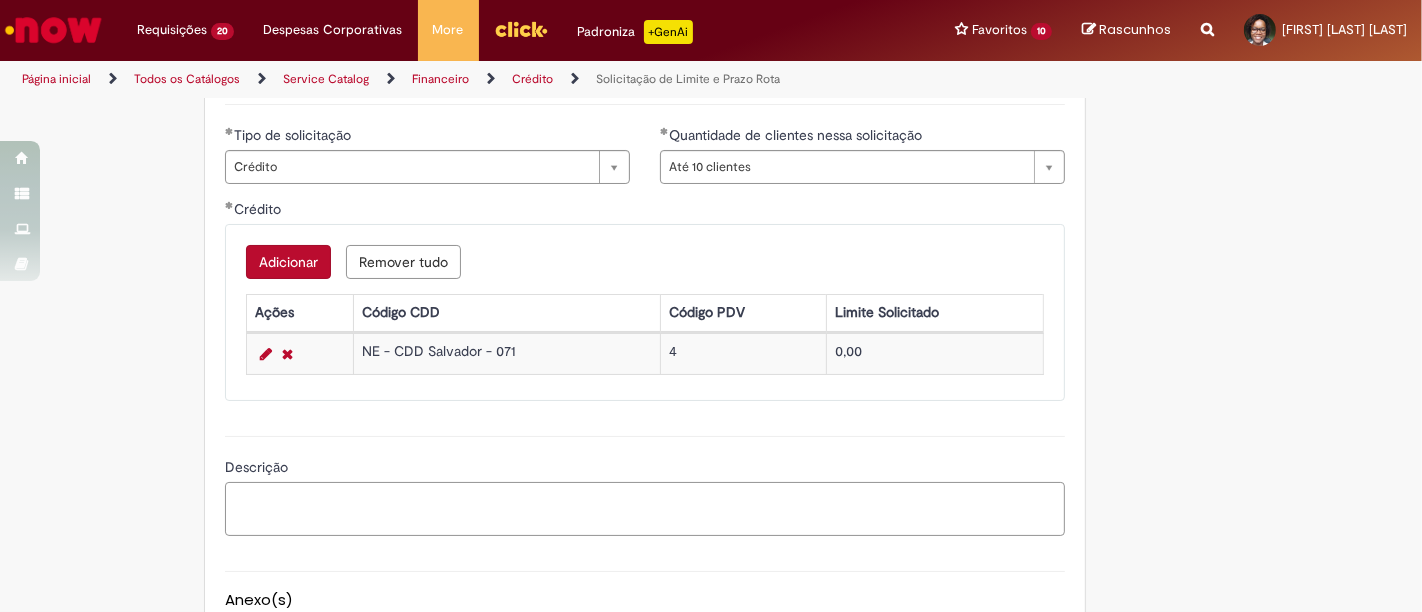 click on "Descrição" at bounding box center (645, 508) 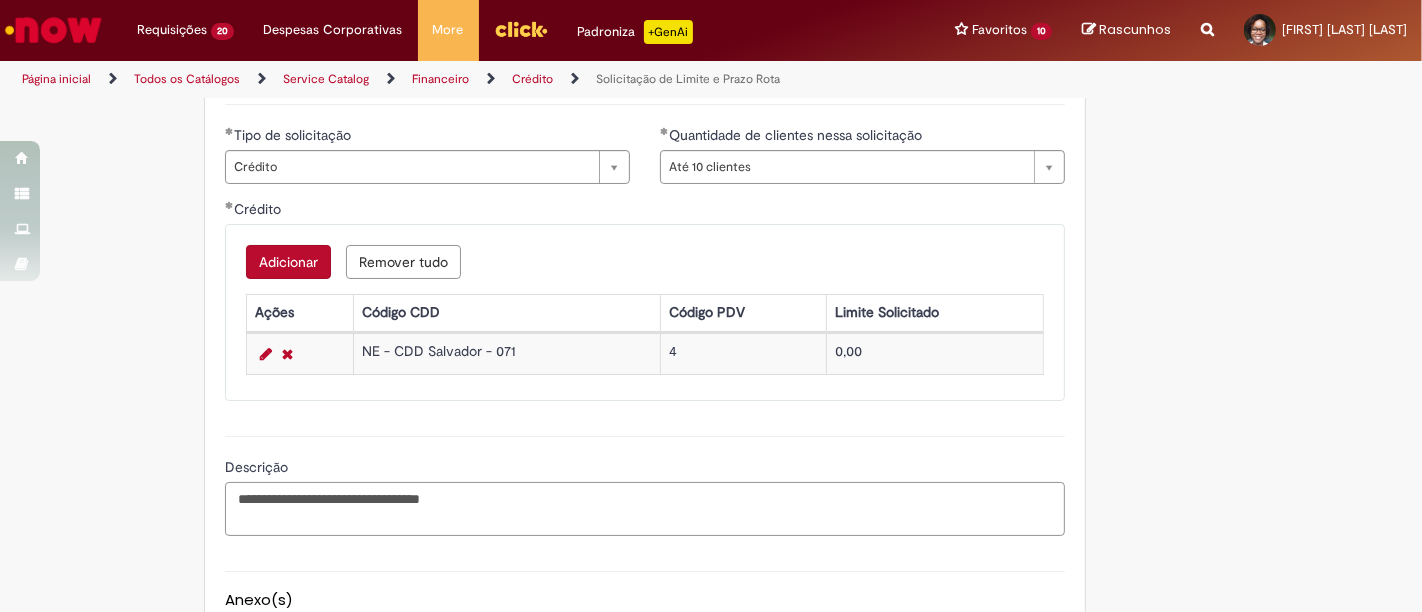 click on "**********" at bounding box center [645, 508] 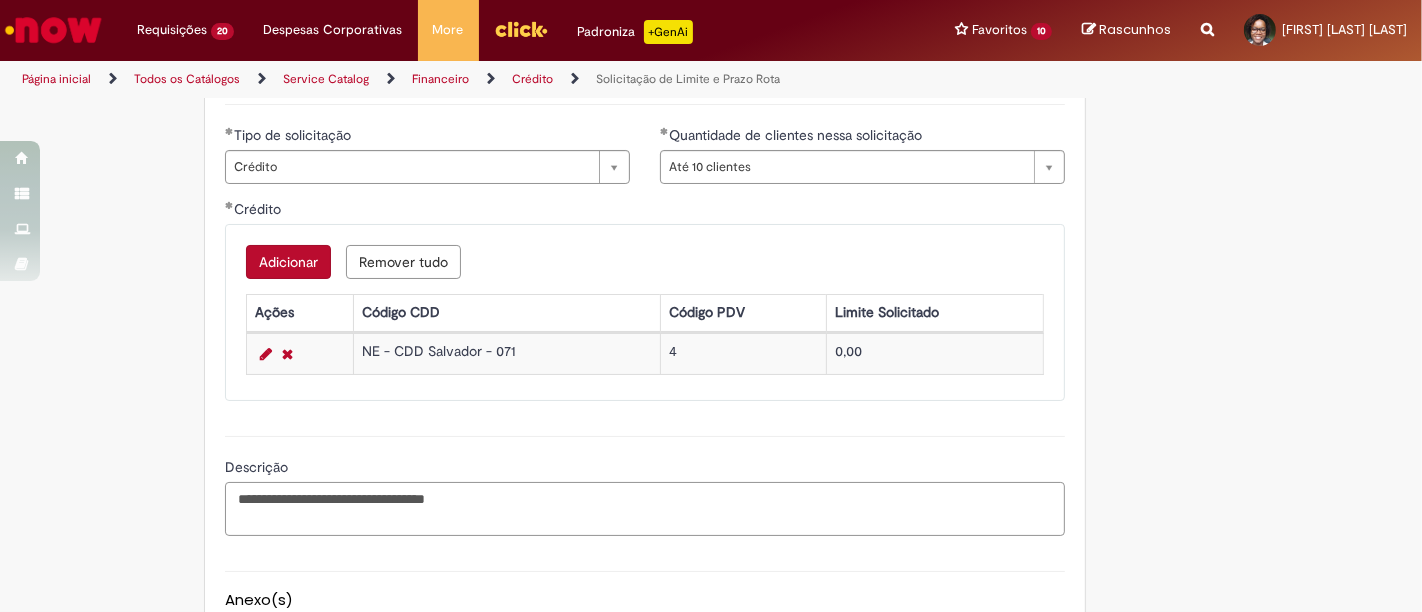 type on "**********" 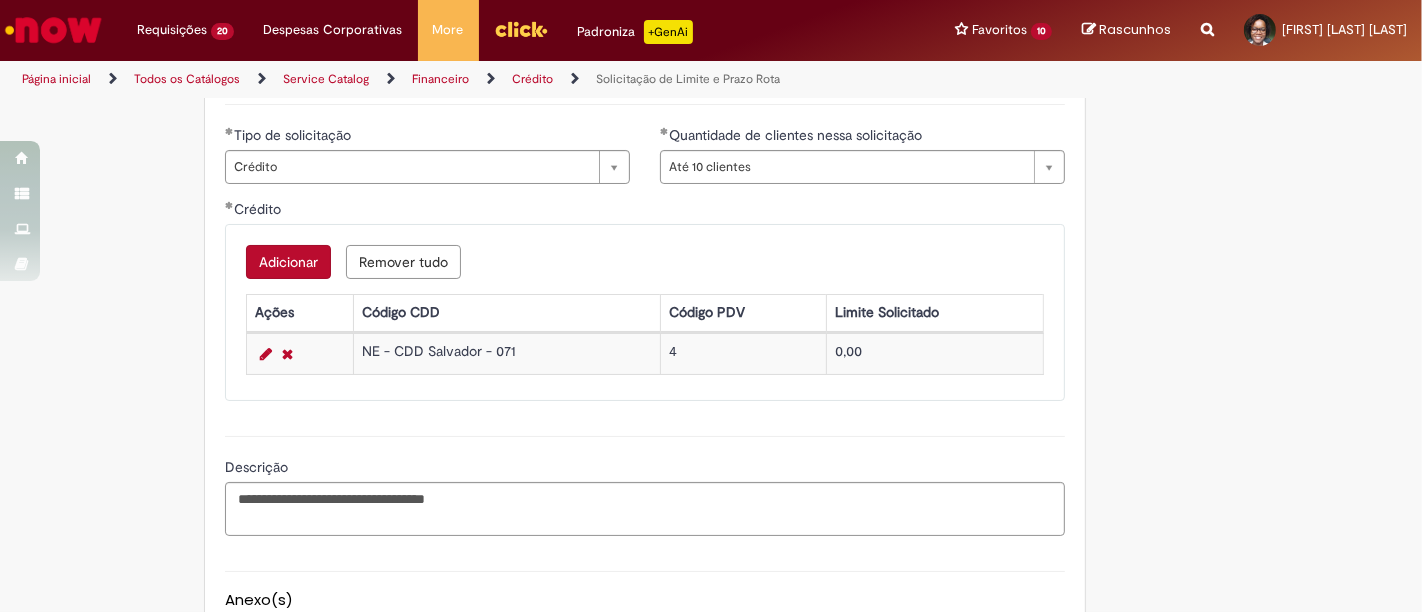 scroll, scrollTop: 1337, scrollLeft: 0, axis: vertical 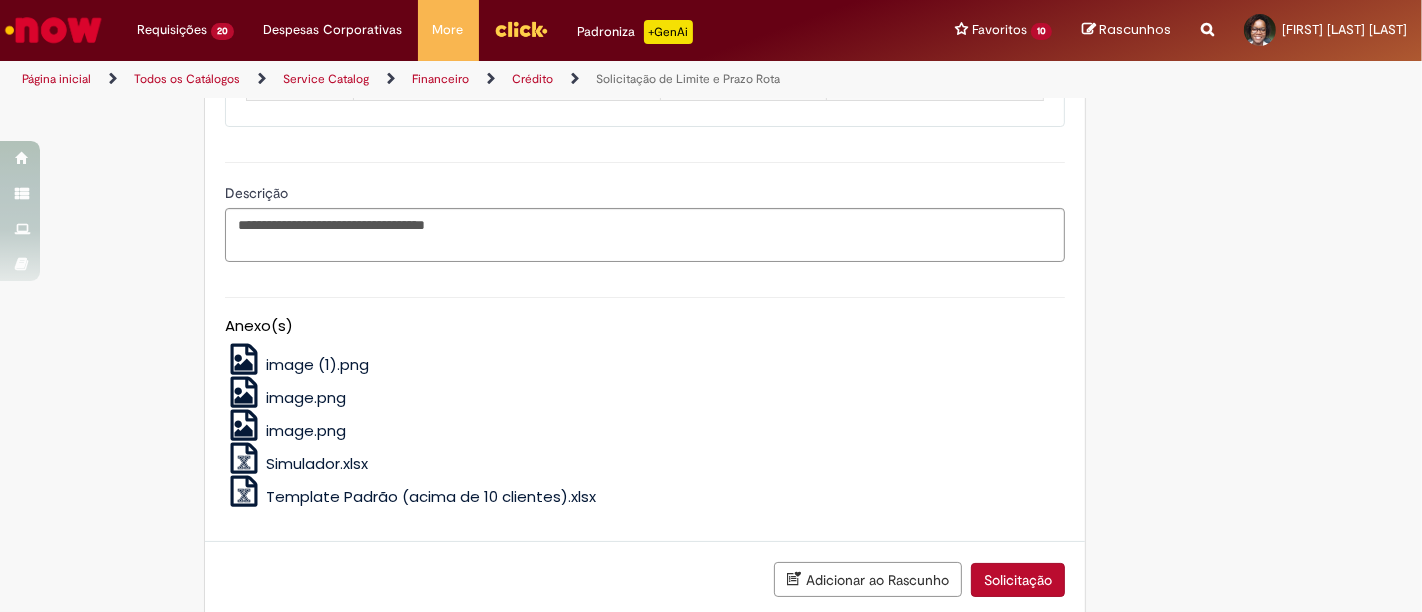 click on "Solicitação" at bounding box center [1018, 580] 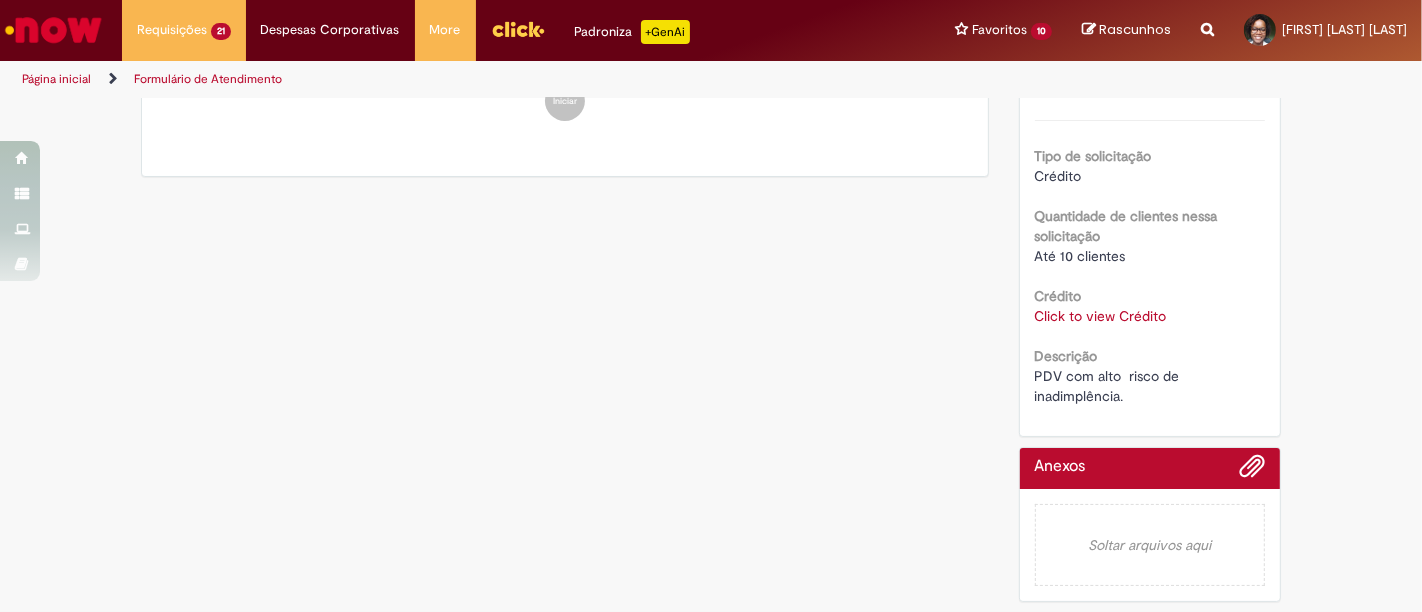 scroll, scrollTop: 0, scrollLeft: 0, axis: both 